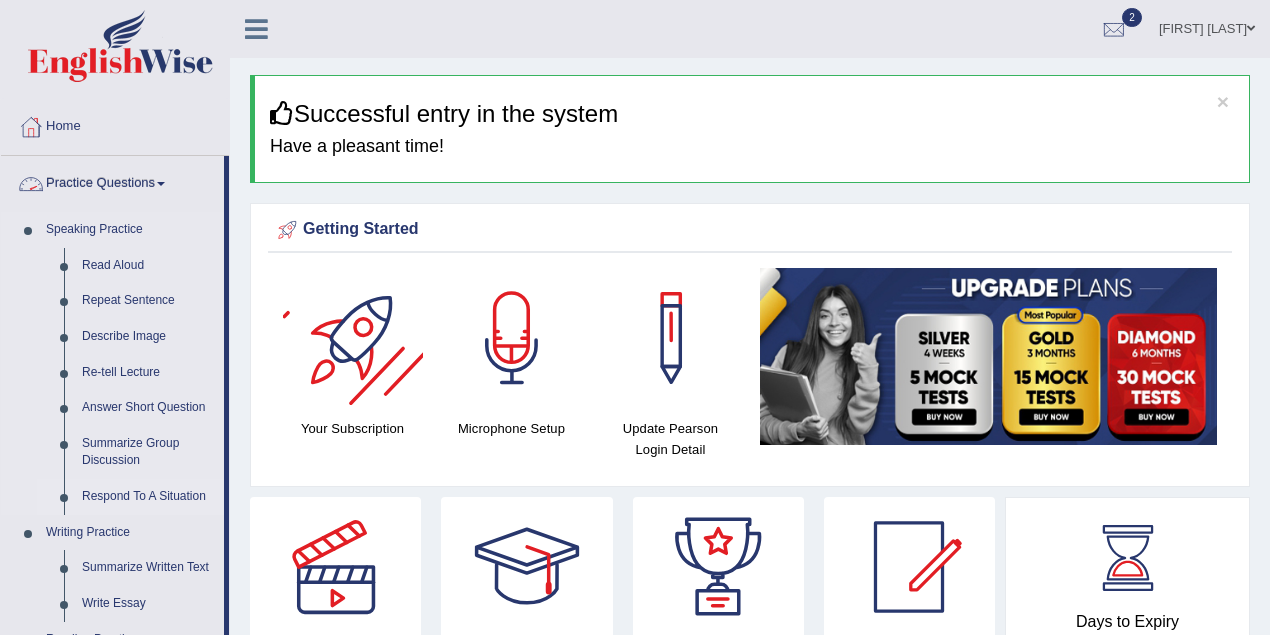 scroll, scrollTop: 178, scrollLeft: 0, axis: vertical 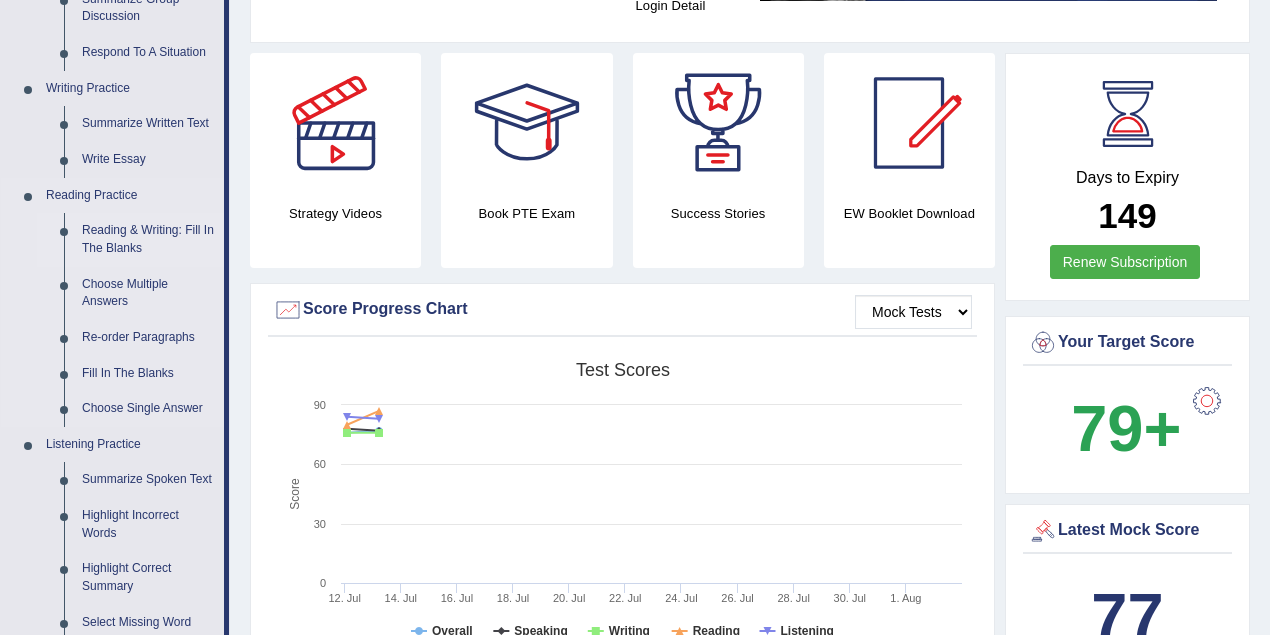 click on "Reading & Writing: Fill In The Blanks" at bounding box center (148, 239) 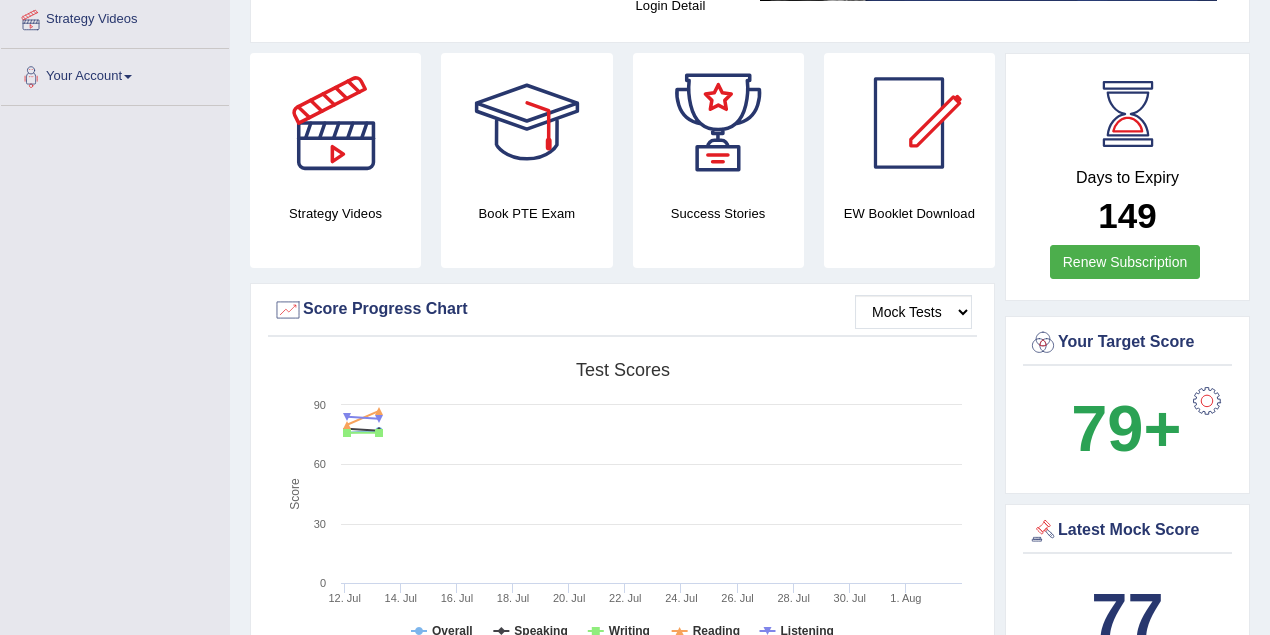 scroll, scrollTop: 513, scrollLeft: 0, axis: vertical 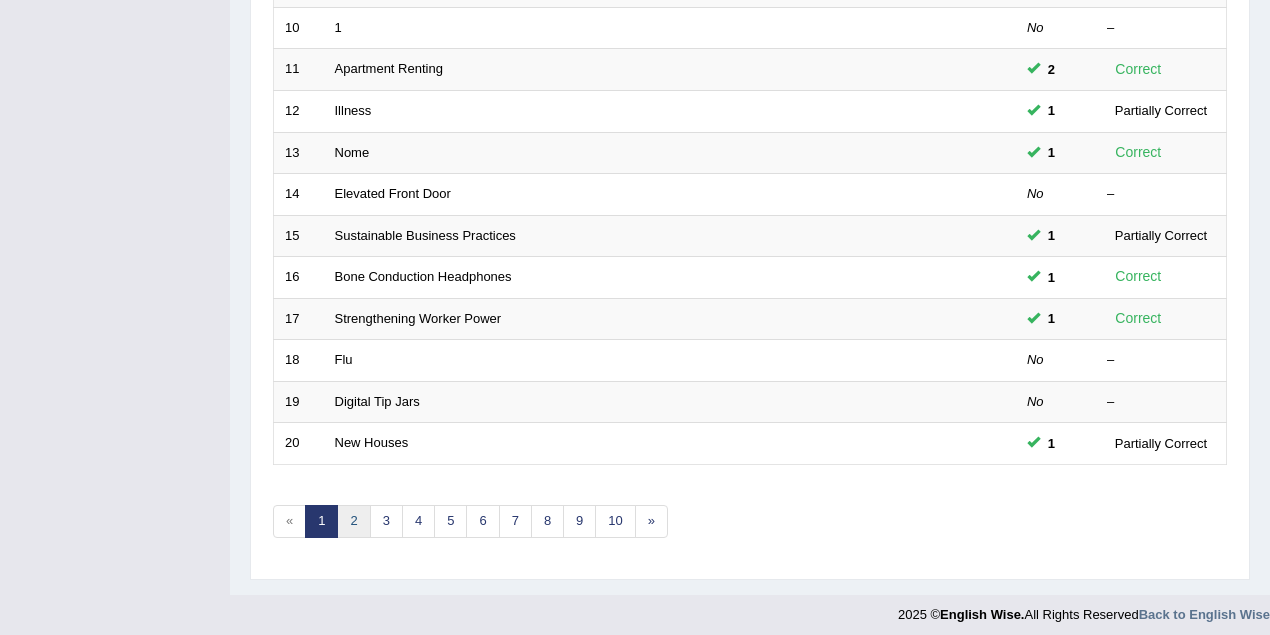 click on "2" at bounding box center [353, 521] 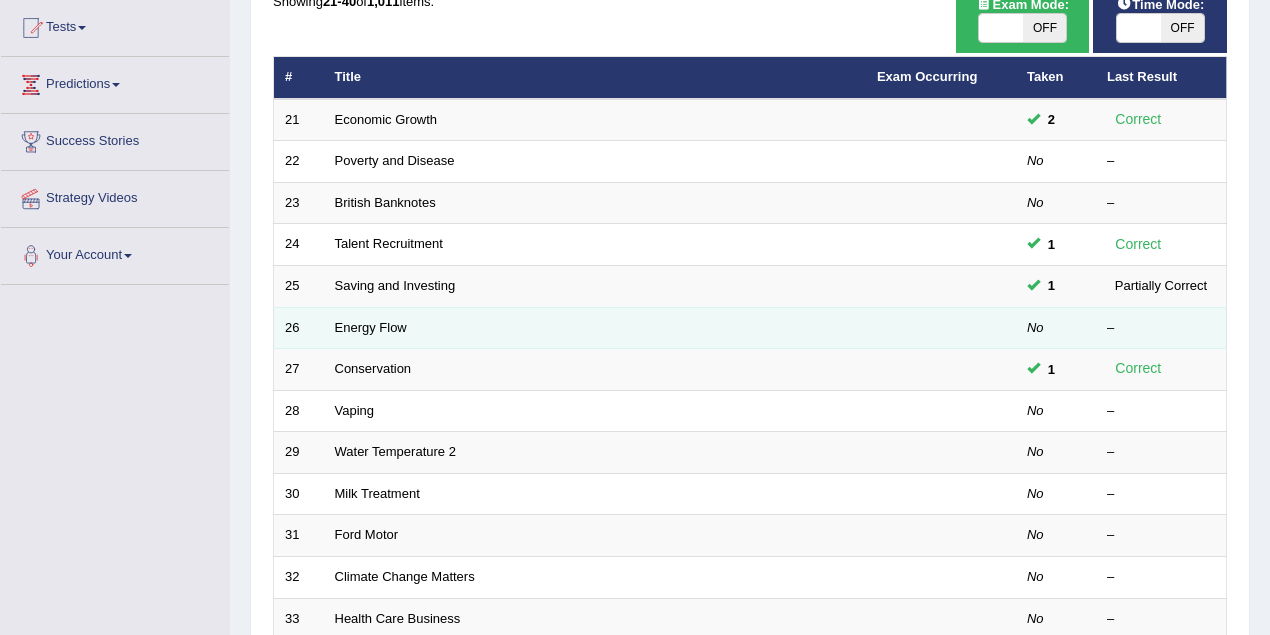 scroll, scrollTop: 0, scrollLeft: 0, axis: both 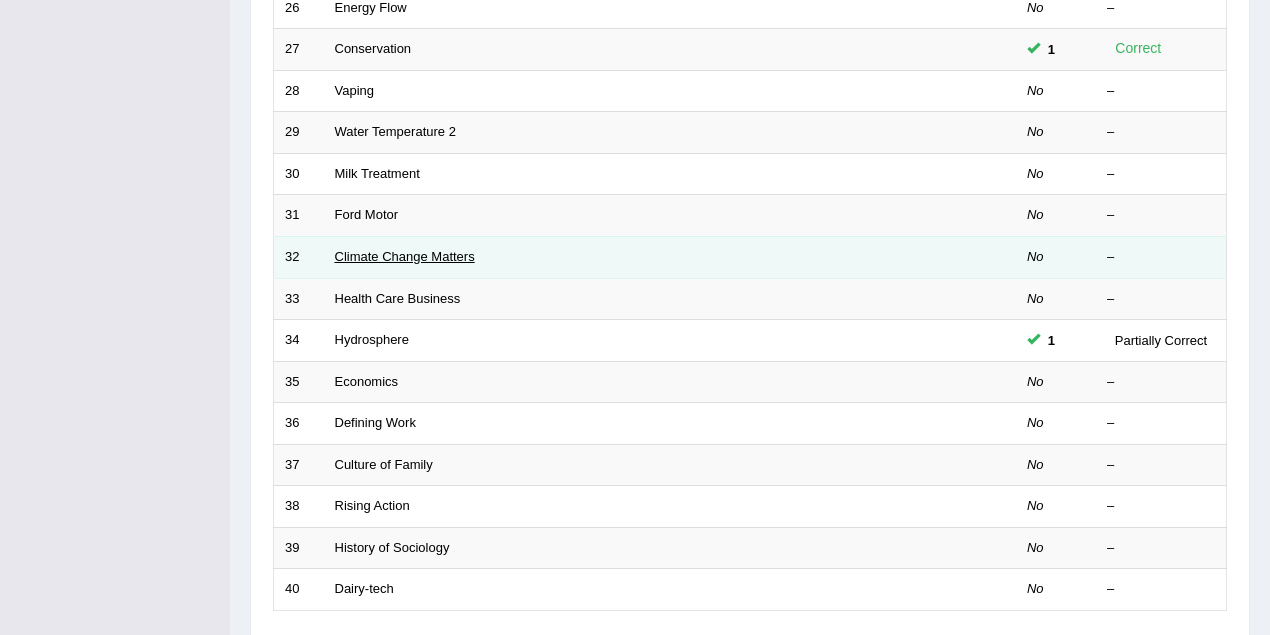 click on "Climate Change Matters" at bounding box center (405, 256) 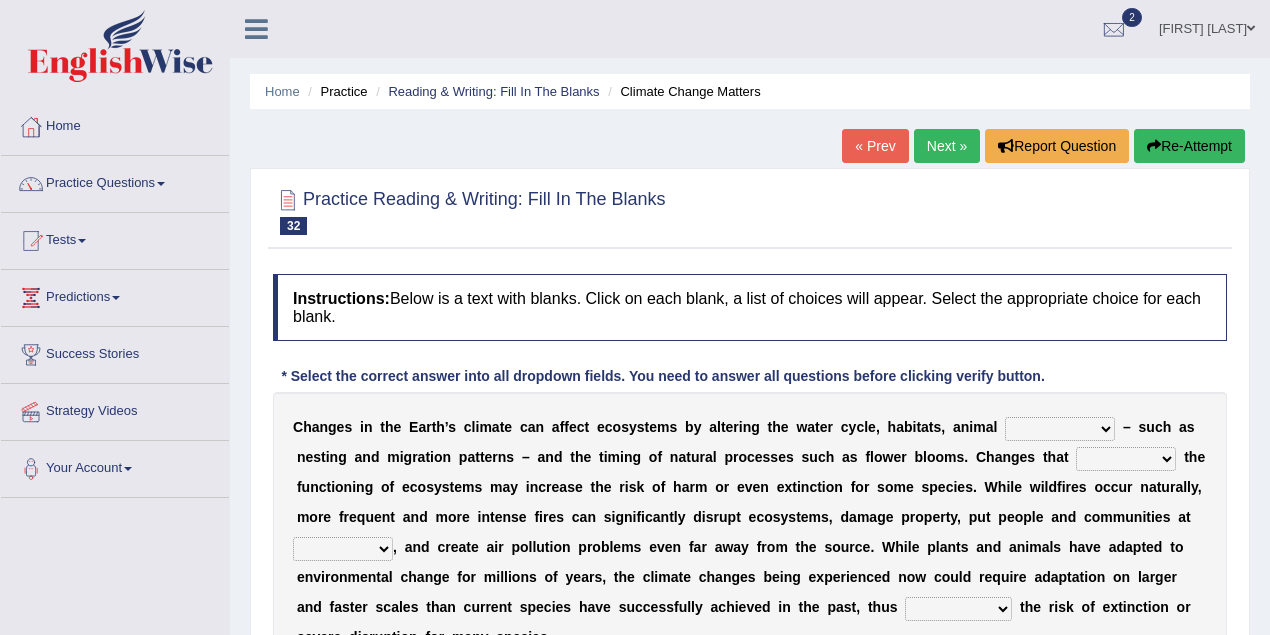 scroll, scrollTop: 0, scrollLeft: 0, axis: both 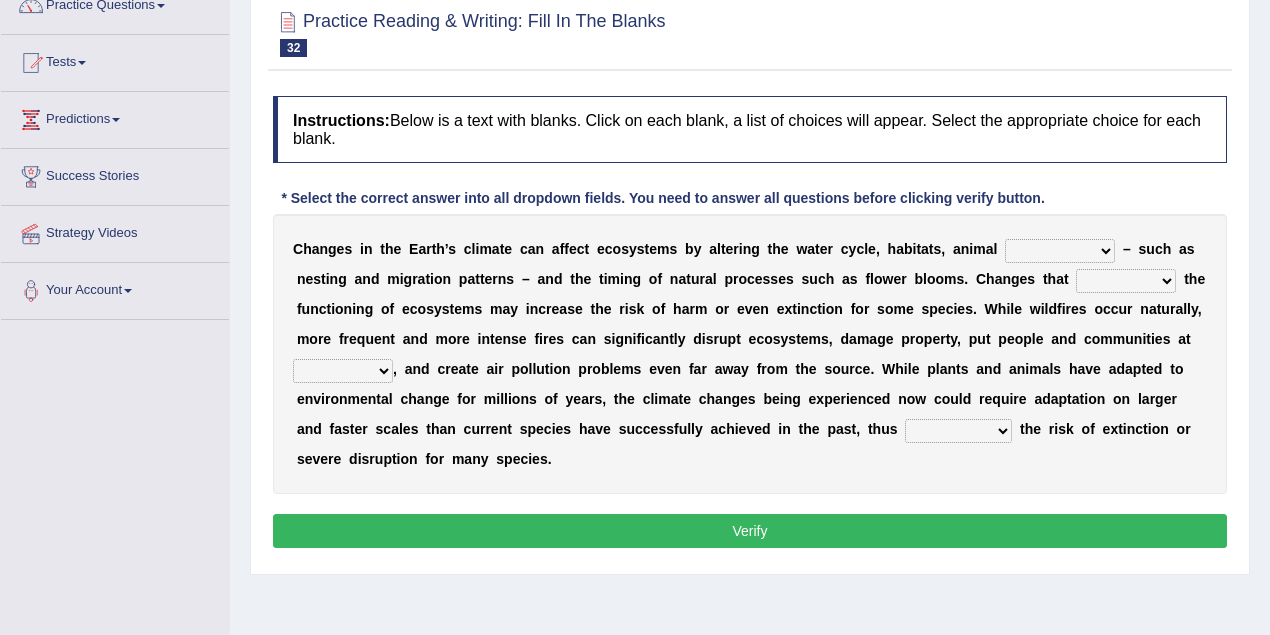 click on "creativity behavior weaknesses amounts" at bounding box center (1060, 251) 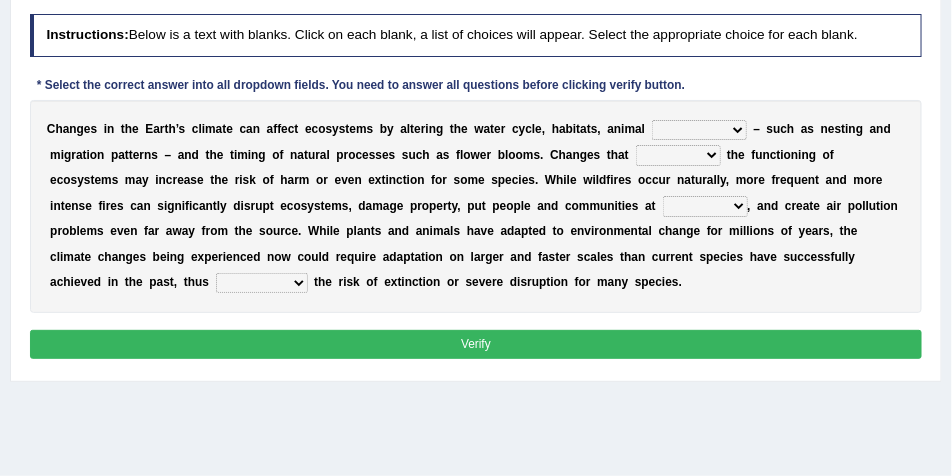 scroll, scrollTop: 245, scrollLeft: 0, axis: vertical 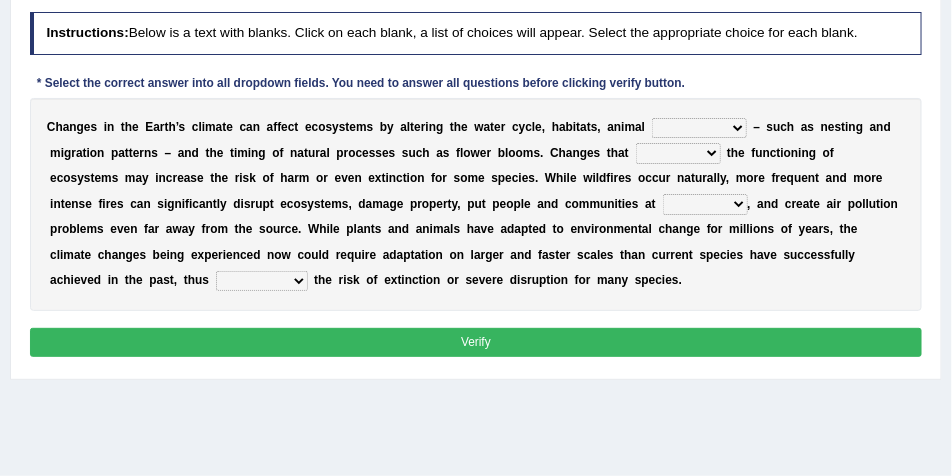 click on "creativity behavior weaknesses amounts" at bounding box center (699, 128) 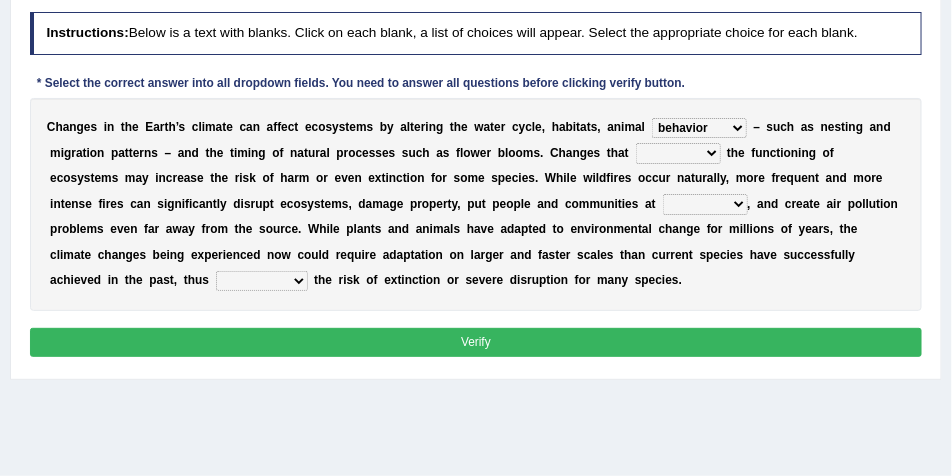 click on "creativity behavior weaknesses amounts" at bounding box center [699, 128] 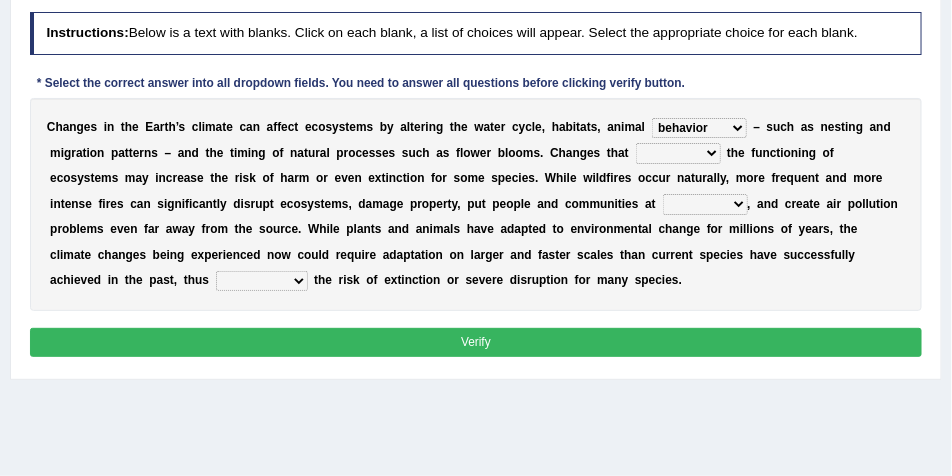 click on "enclose interfere disrupt benefit" at bounding box center [678, 153] 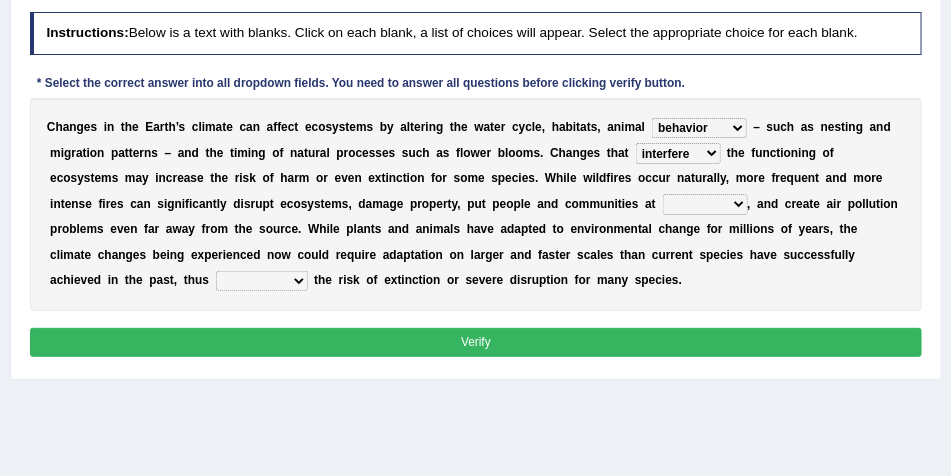 click on "enclose interfere disrupt benefit" at bounding box center (678, 153) 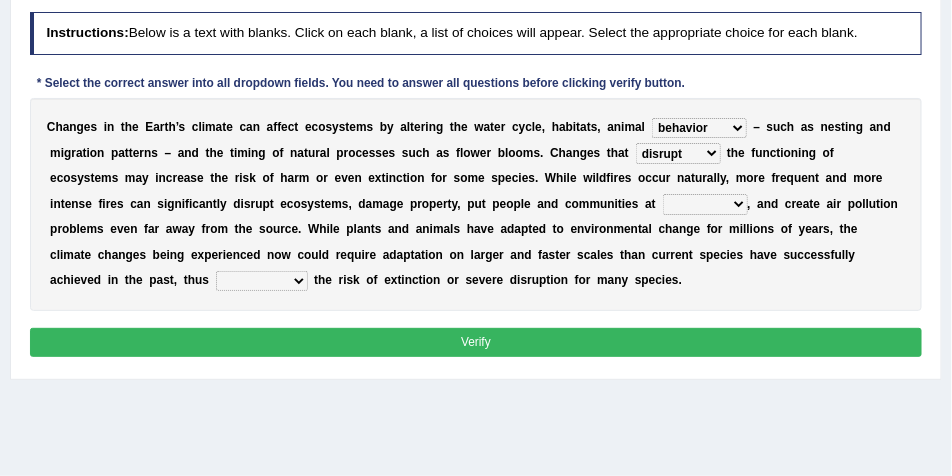 click on "enclose interfere disrupt benefit" at bounding box center [678, 153] 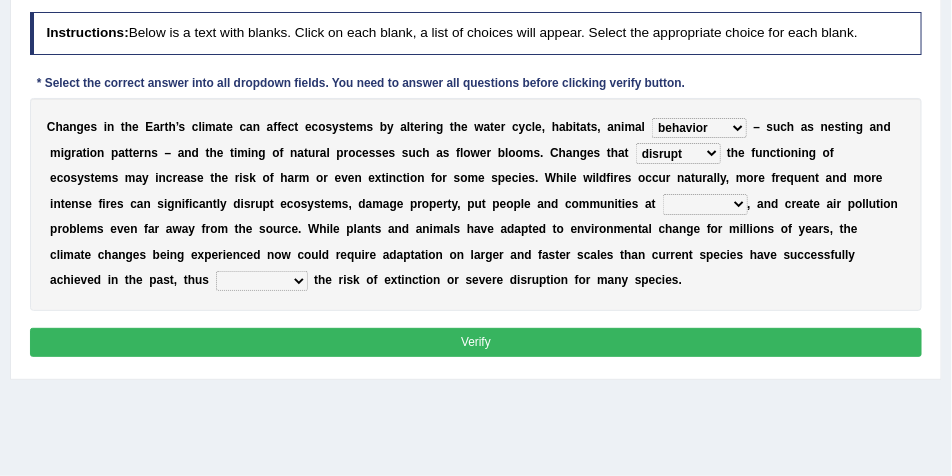 click on "ease front risk first" at bounding box center [705, 204] 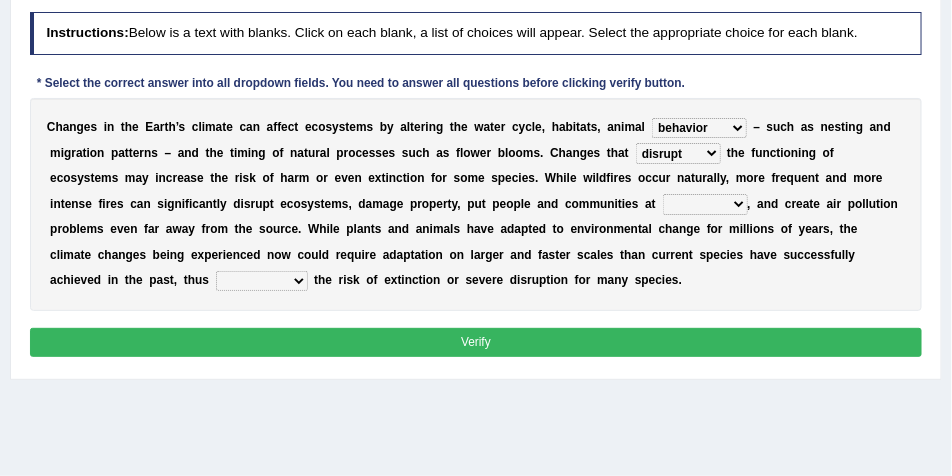 select on "risk" 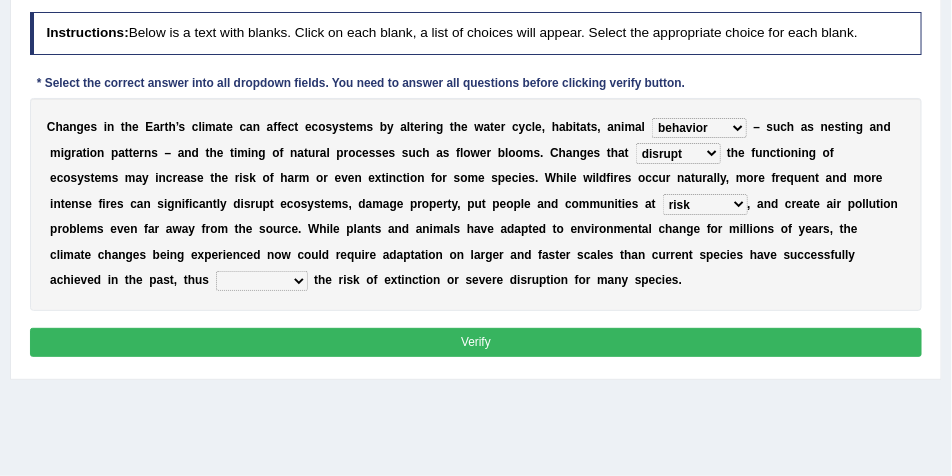 click on "ease front risk first" at bounding box center [705, 204] 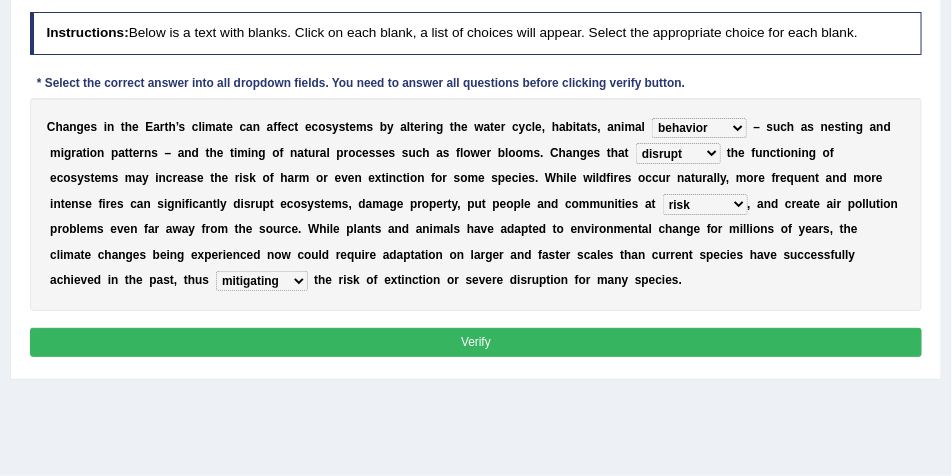 click on "mitigating increasing maintaining decreasing" at bounding box center (262, 281) 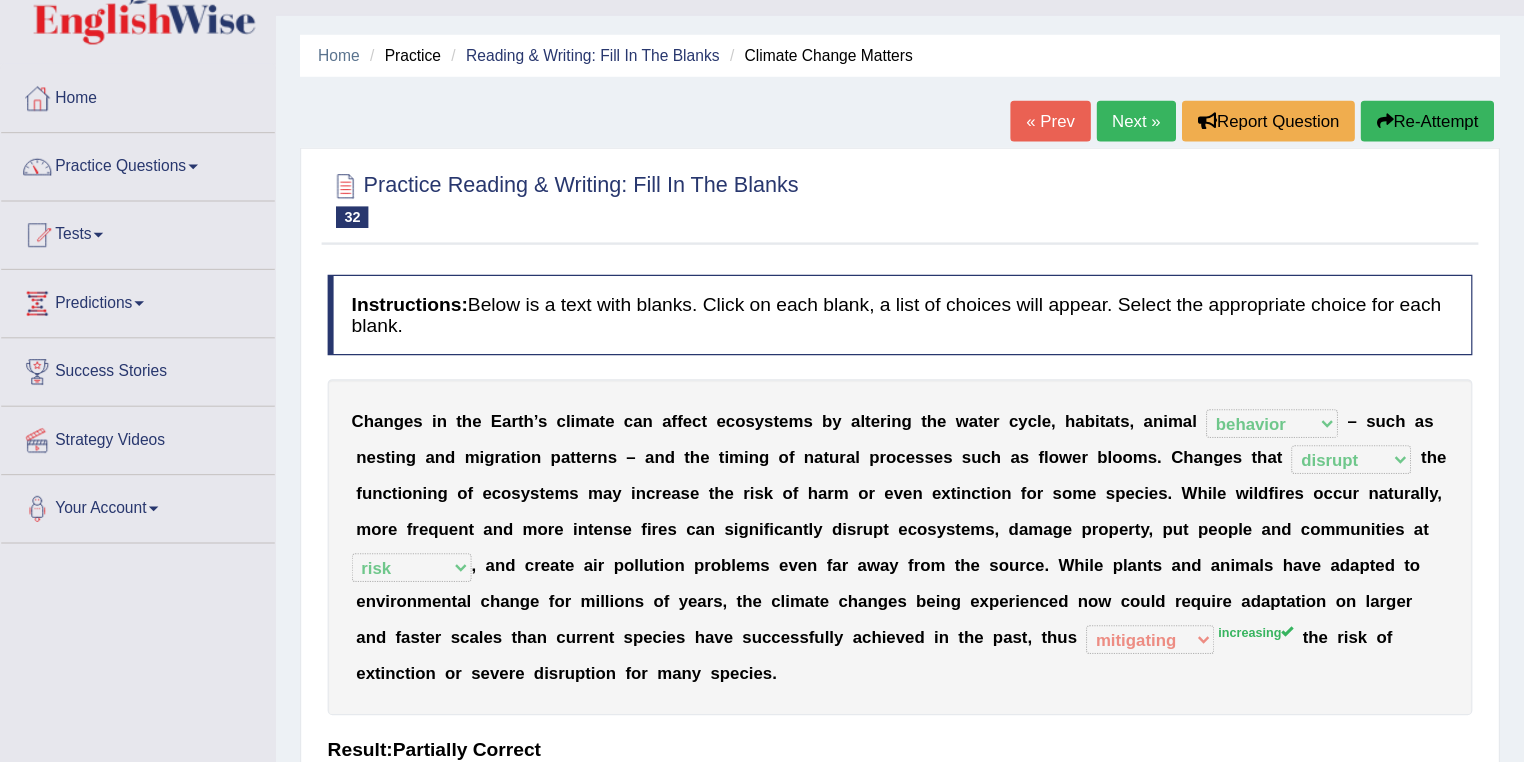 scroll, scrollTop: 45, scrollLeft: 0, axis: vertical 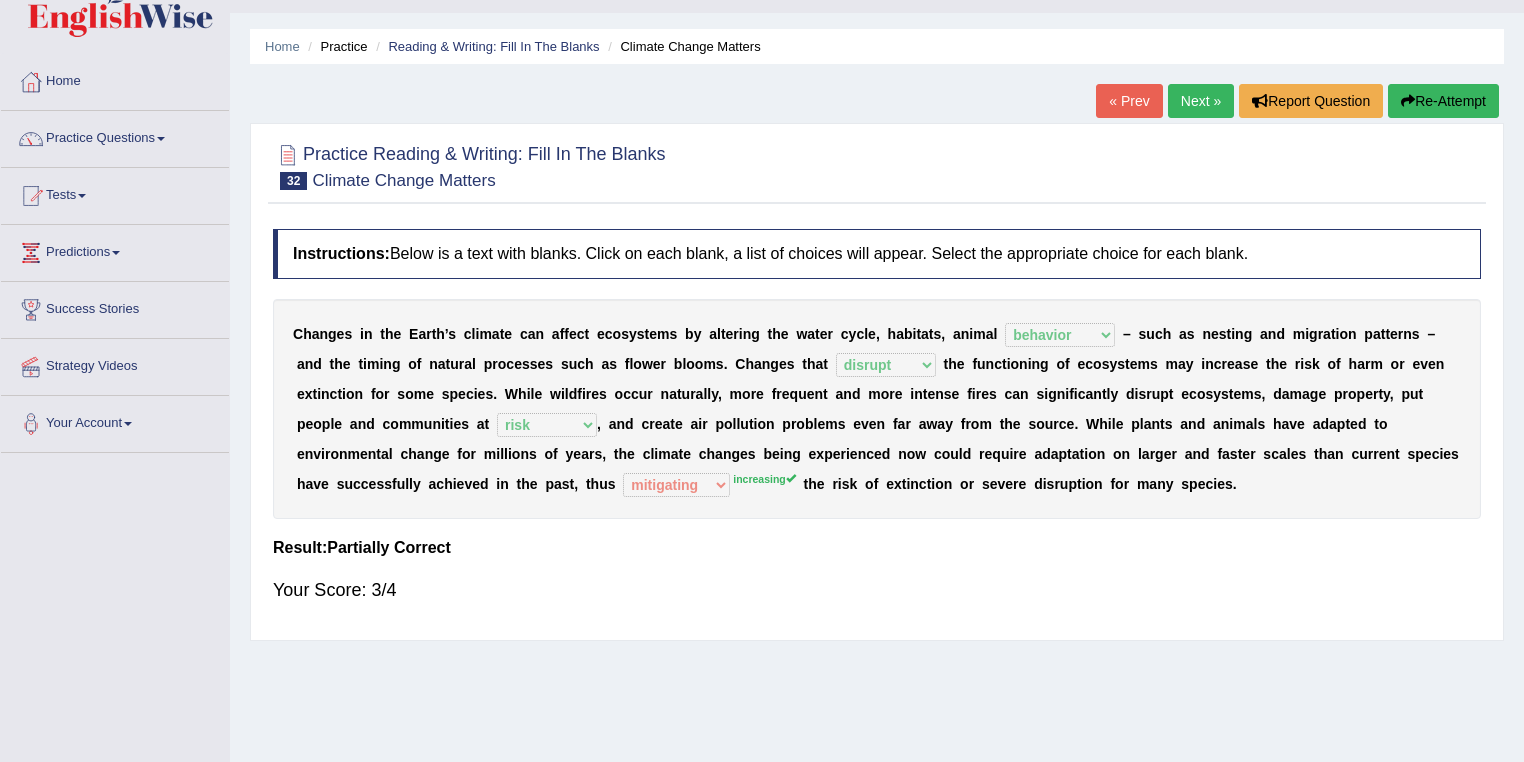 drag, startPoint x: 939, startPoint y: 2, endPoint x: 139, endPoint y: 137, distance: 811.31067 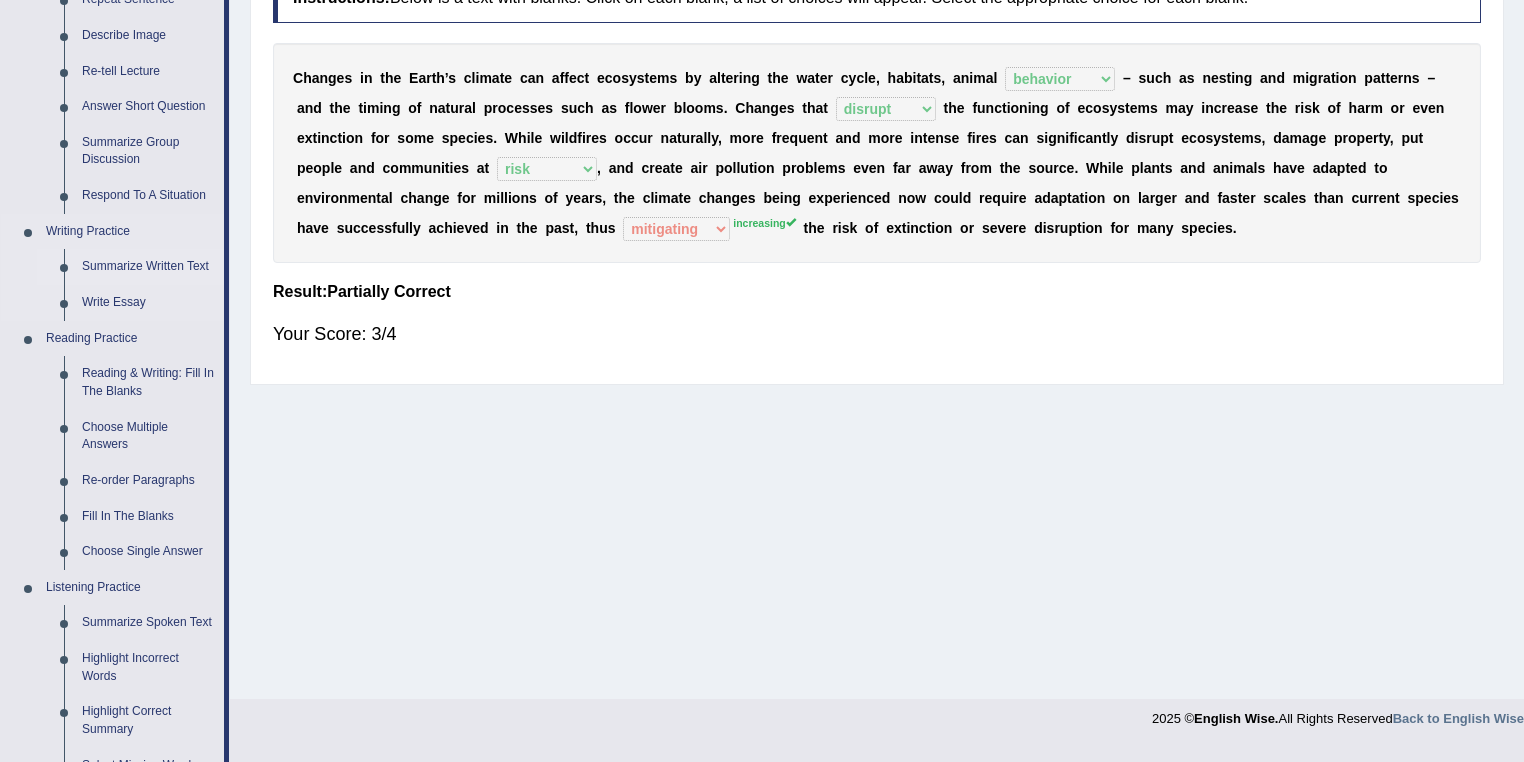 scroll, scrollTop: 365, scrollLeft: 0, axis: vertical 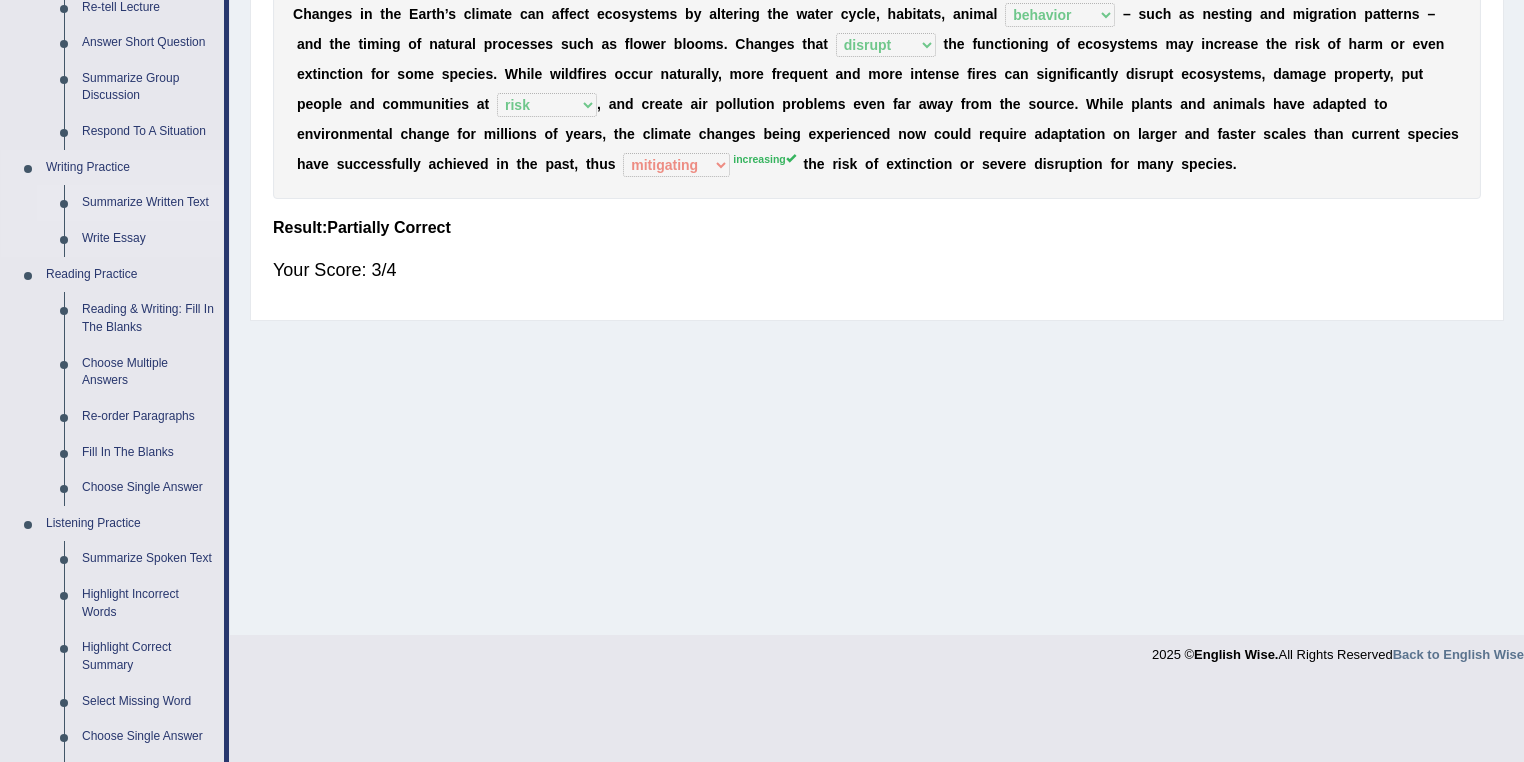 click on "Summarize Written Text" at bounding box center [148, 203] 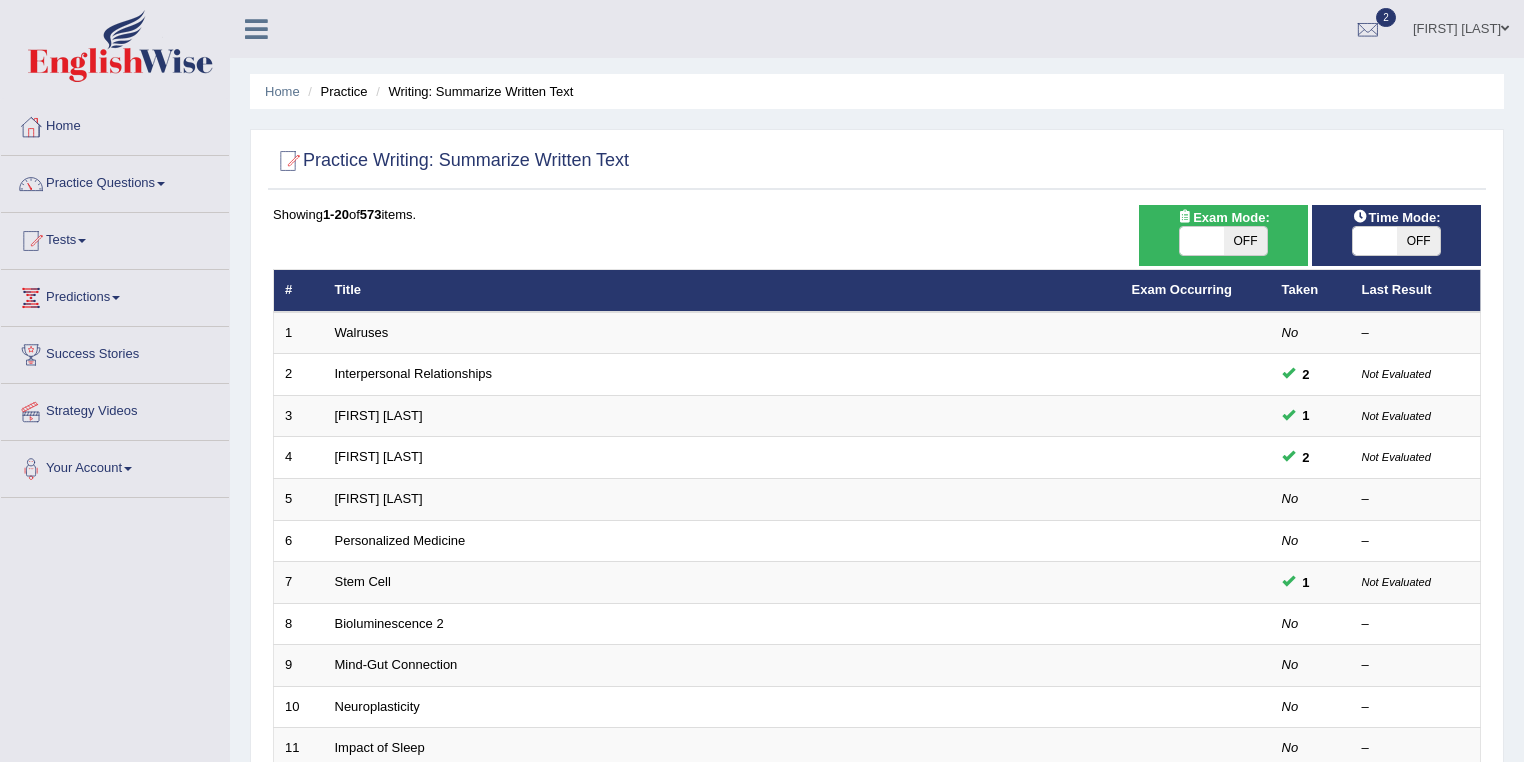 scroll, scrollTop: 533, scrollLeft: 0, axis: vertical 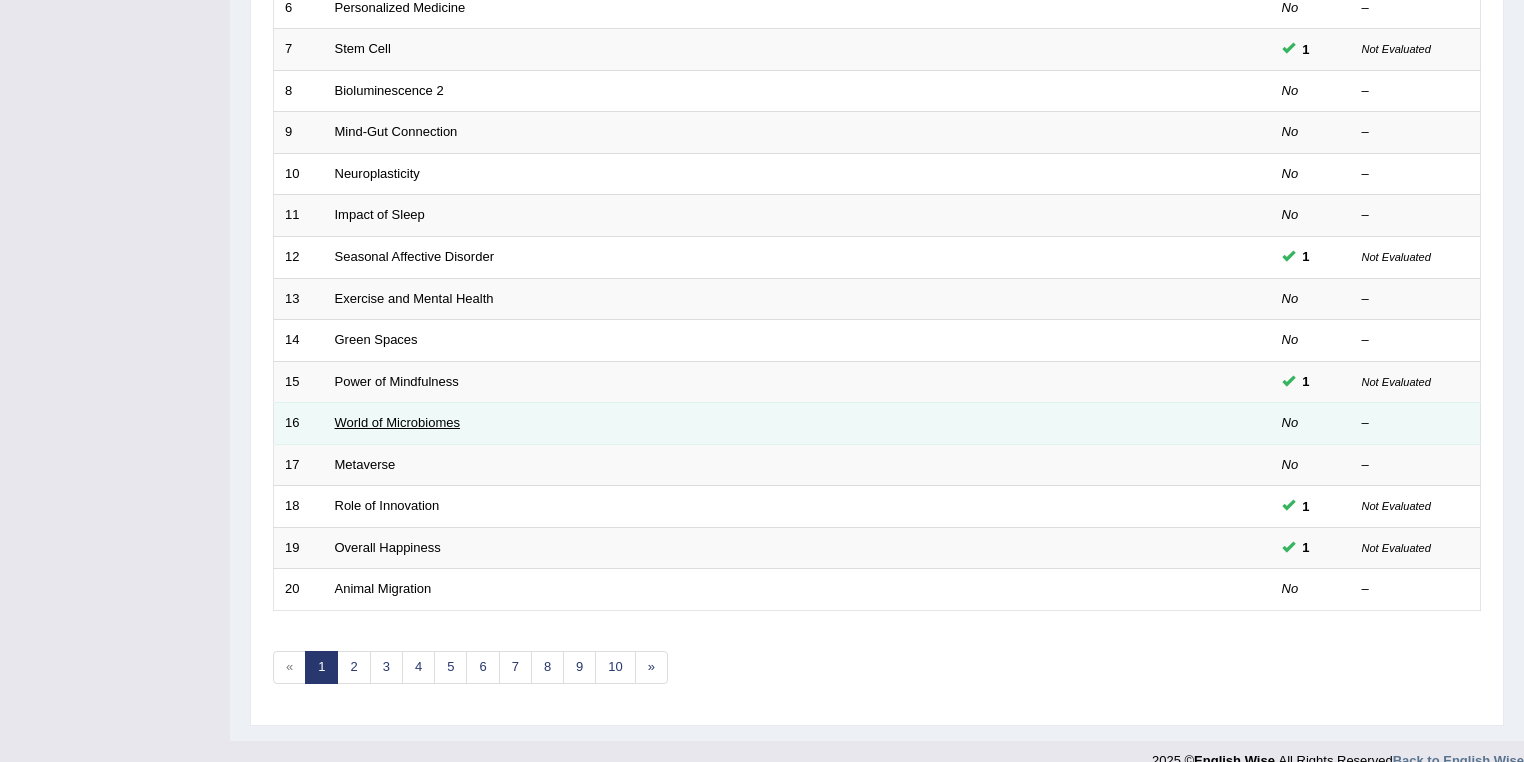 click on "World of Microbiomes" at bounding box center (397, 422) 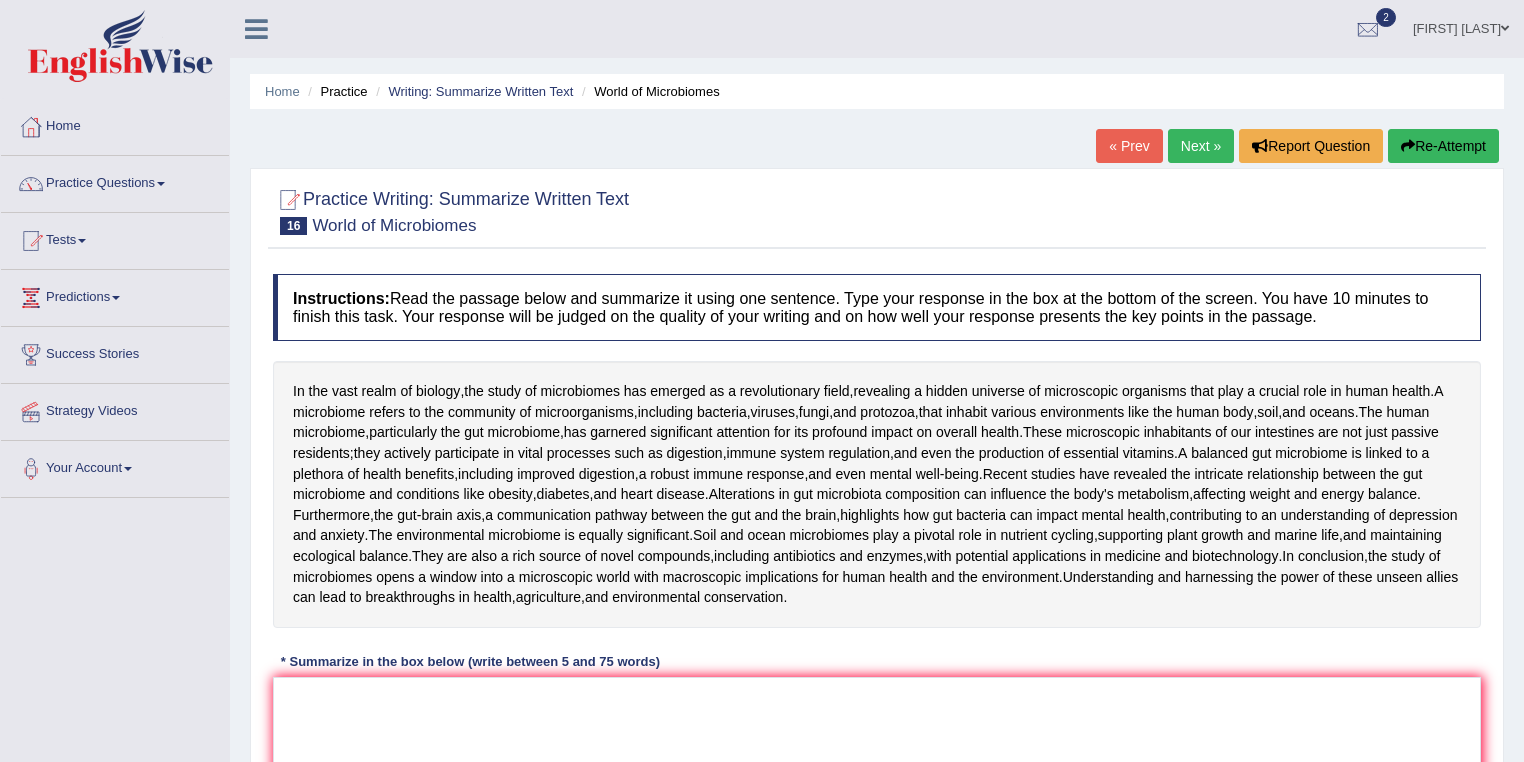 scroll, scrollTop: 320, scrollLeft: 0, axis: vertical 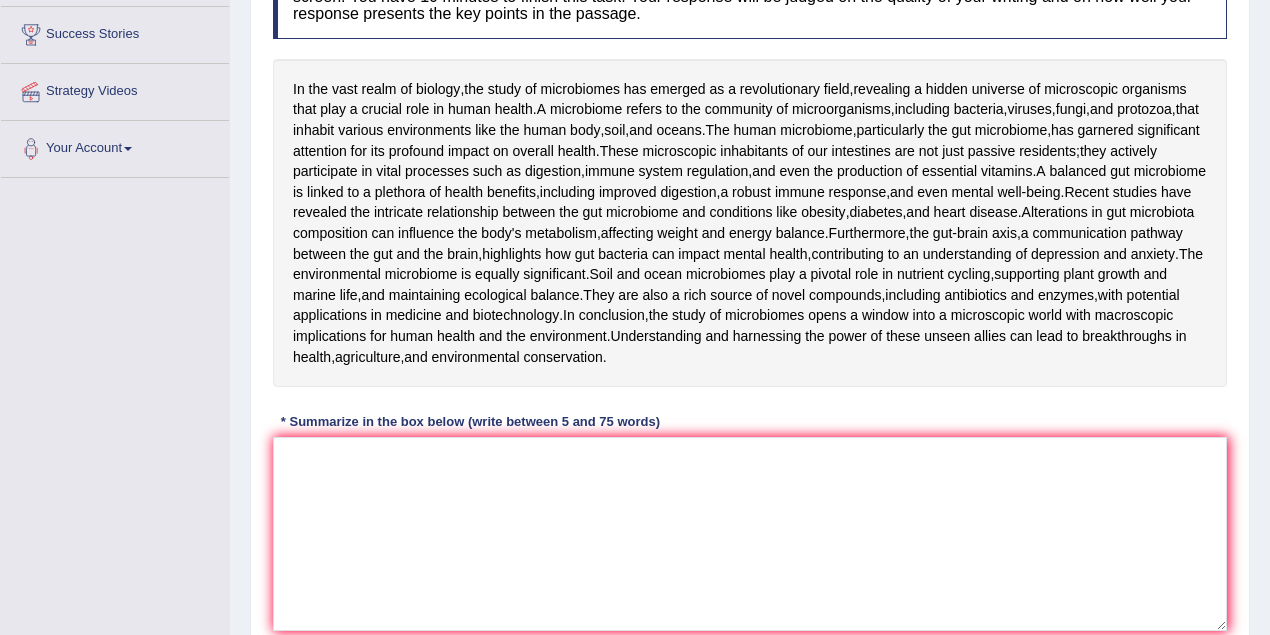 drag, startPoint x: 1508, startPoint y: 0, endPoint x: 929, endPoint y: 236, distance: 625.2496 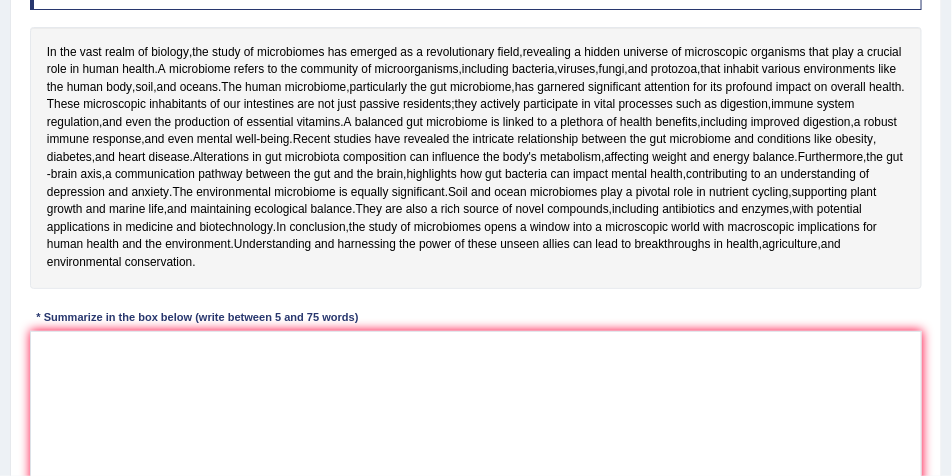 drag, startPoint x: 1277, startPoint y: 0, endPoint x: 668, endPoint y: 183, distance: 635.90094 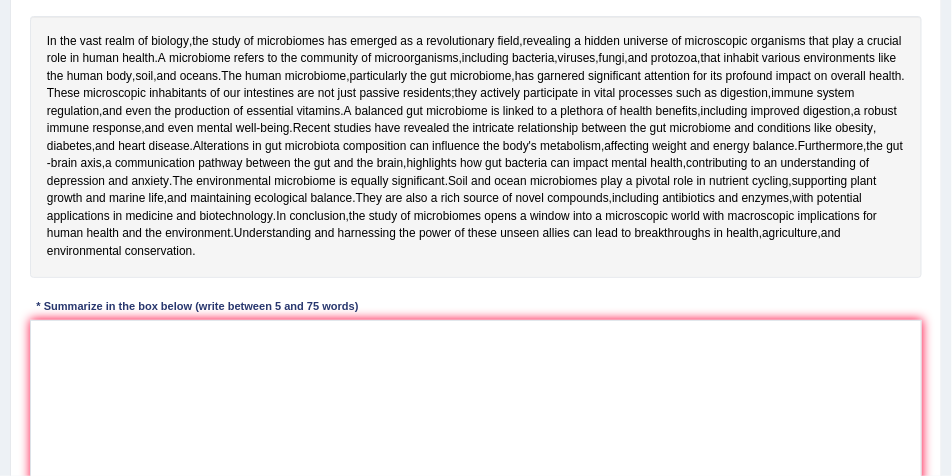 scroll, scrollTop: 386, scrollLeft: 0, axis: vertical 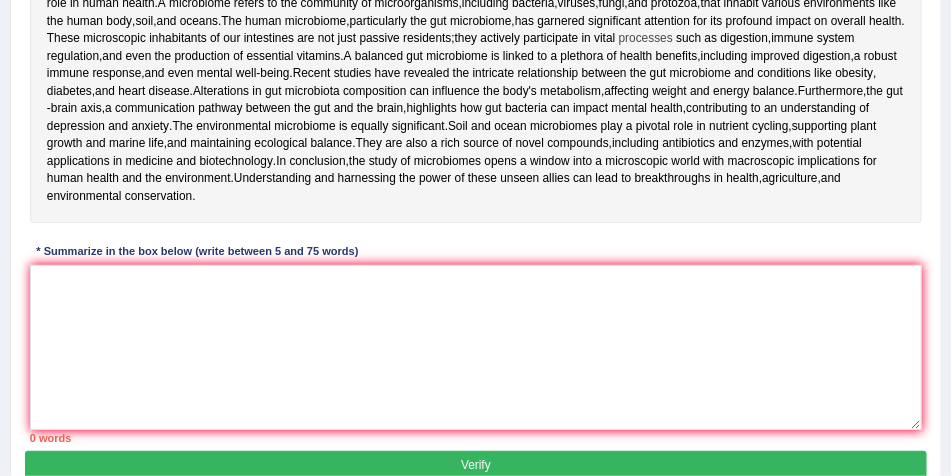 drag, startPoint x: 317, startPoint y: 75, endPoint x: 505, endPoint y: 73, distance: 188.01064 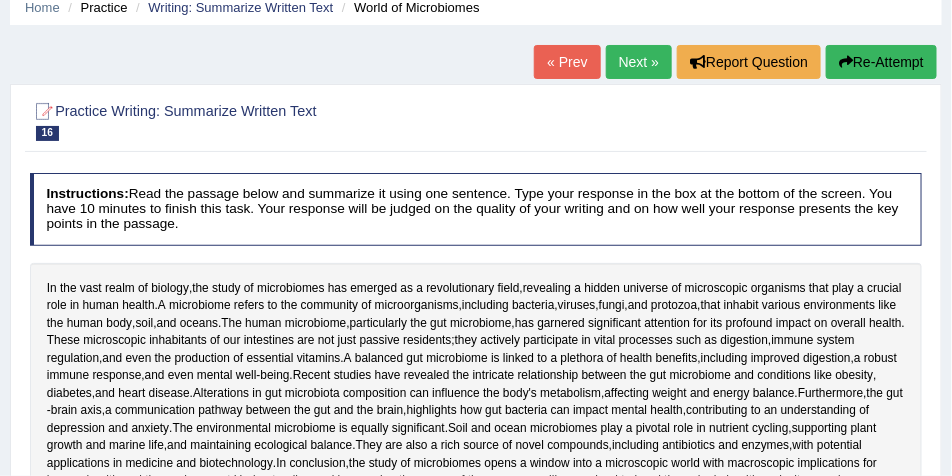 scroll, scrollTop: 133, scrollLeft: 0, axis: vertical 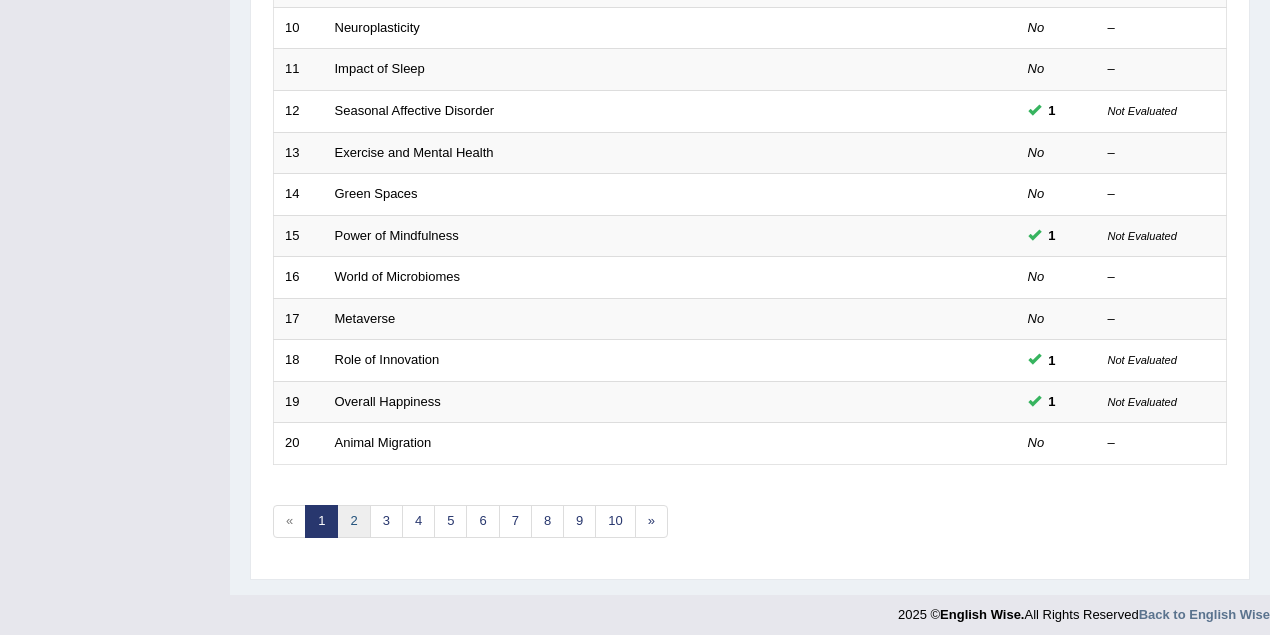 click on "2" at bounding box center (353, 521) 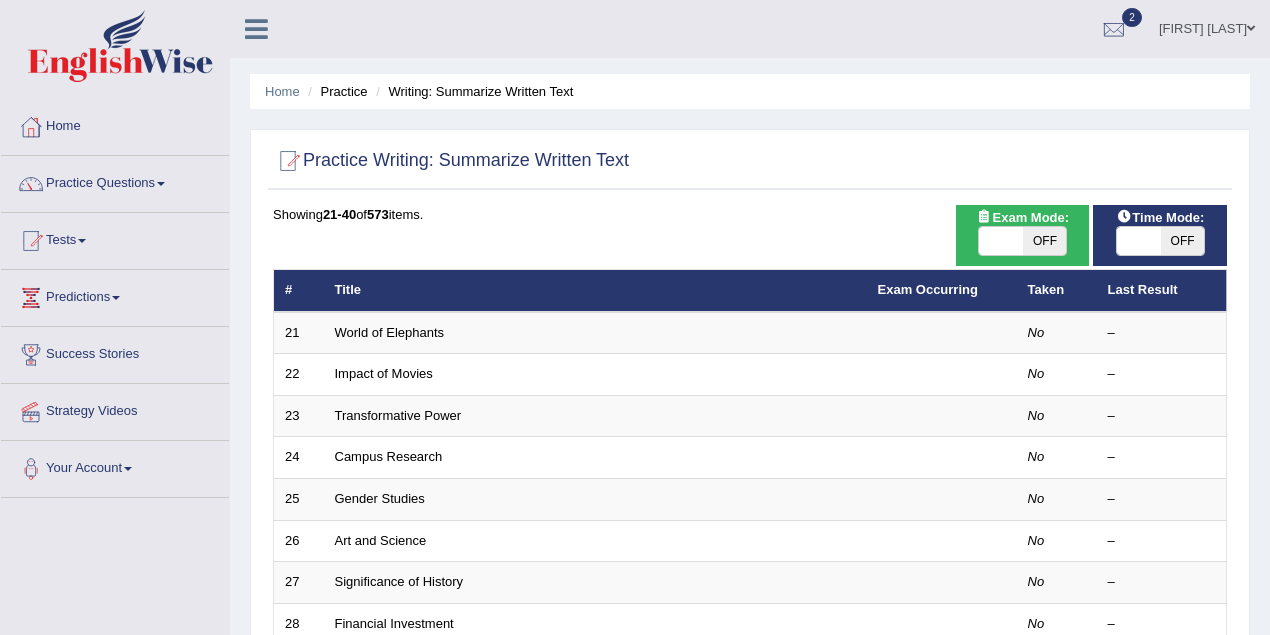 scroll, scrollTop: 178, scrollLeft: 0, axis: vertical 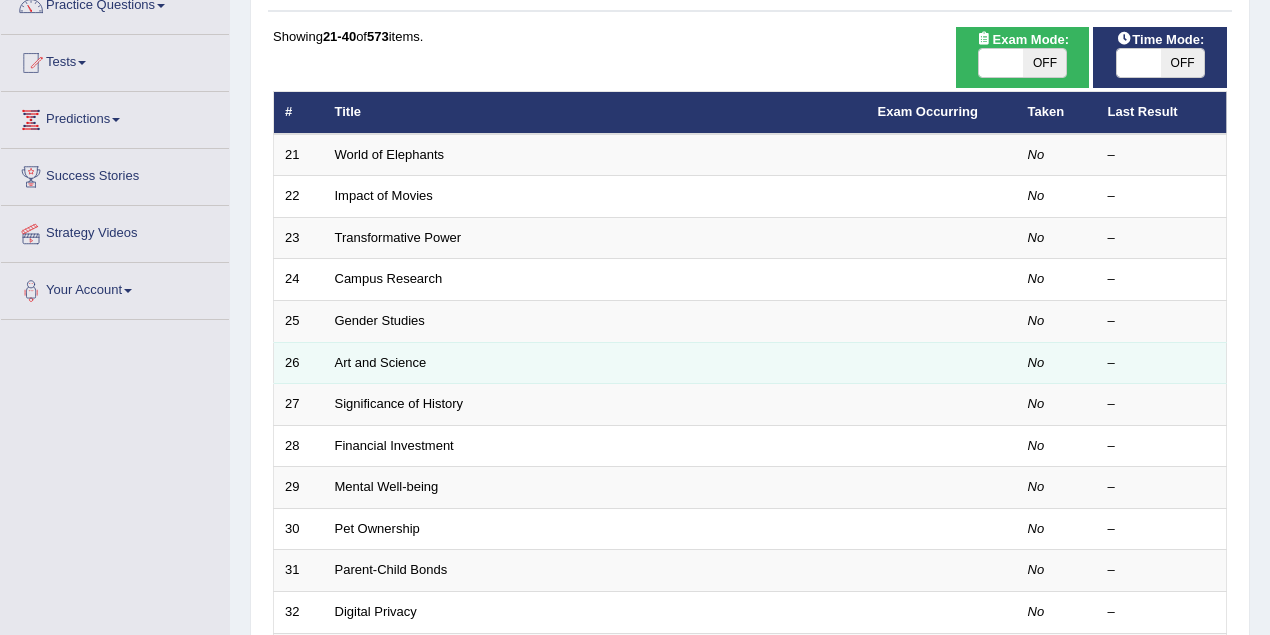 click on "Art and Science" at bounding box center (595, 363) 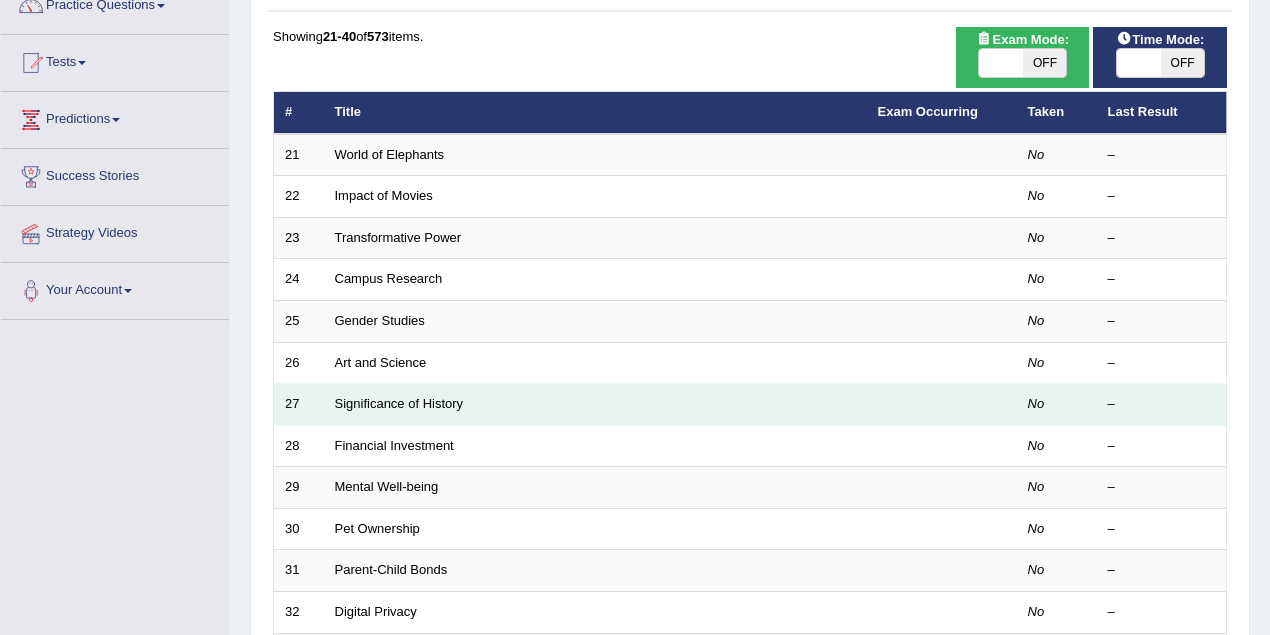 click on "21 World of Elephants No –
22 Impact of Movies No –
23 Transformative Power No –
24 Campus Research No –
25 Gender Studies No –
26 Art and Science No –
27 Significance of History No –
28 Financial Investment No –
29 Mental Well-being No –
30 Pet Ownership No –
31 Parent-Child Bonds No –
32 Digital Privacy No –
33 Aaron Sorkin No –
34 Human Remains No –
35 Rising temperature New No –
36 Telescope No –
37 Maasai New No –
38 Navajo New No –
39 Emerging green New No –
40 A major challenge New No –" at bounding box center [750, 550] 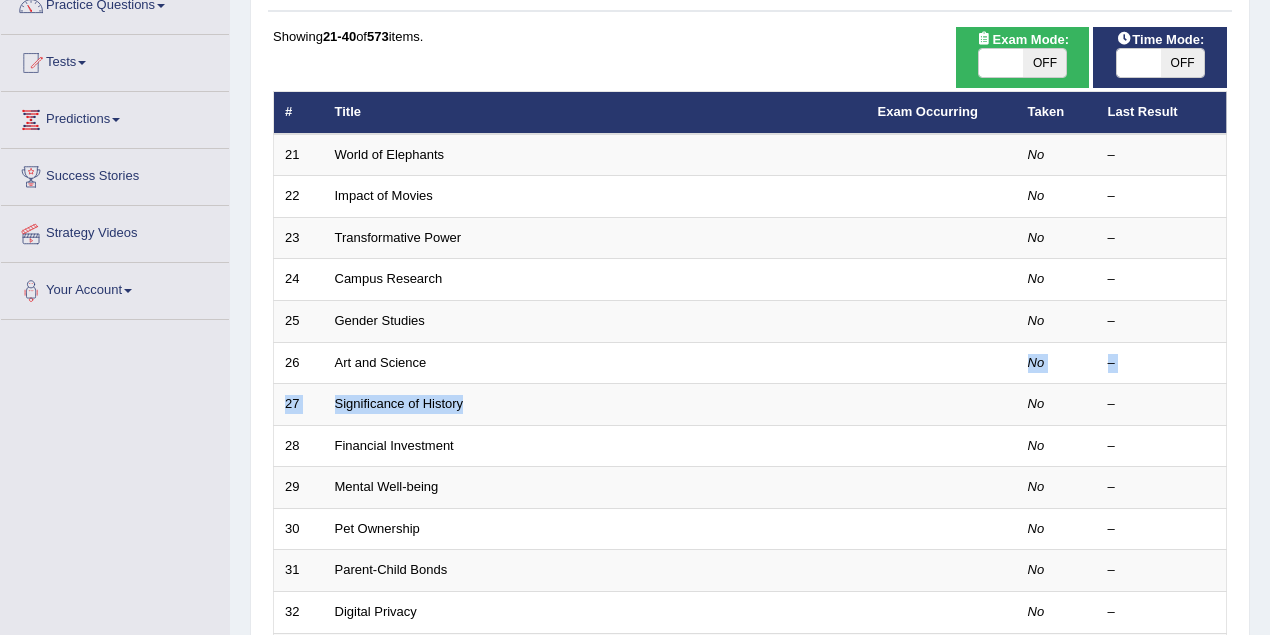 scroll, scrollTop: 0, scrollLeft: 0, axis: both 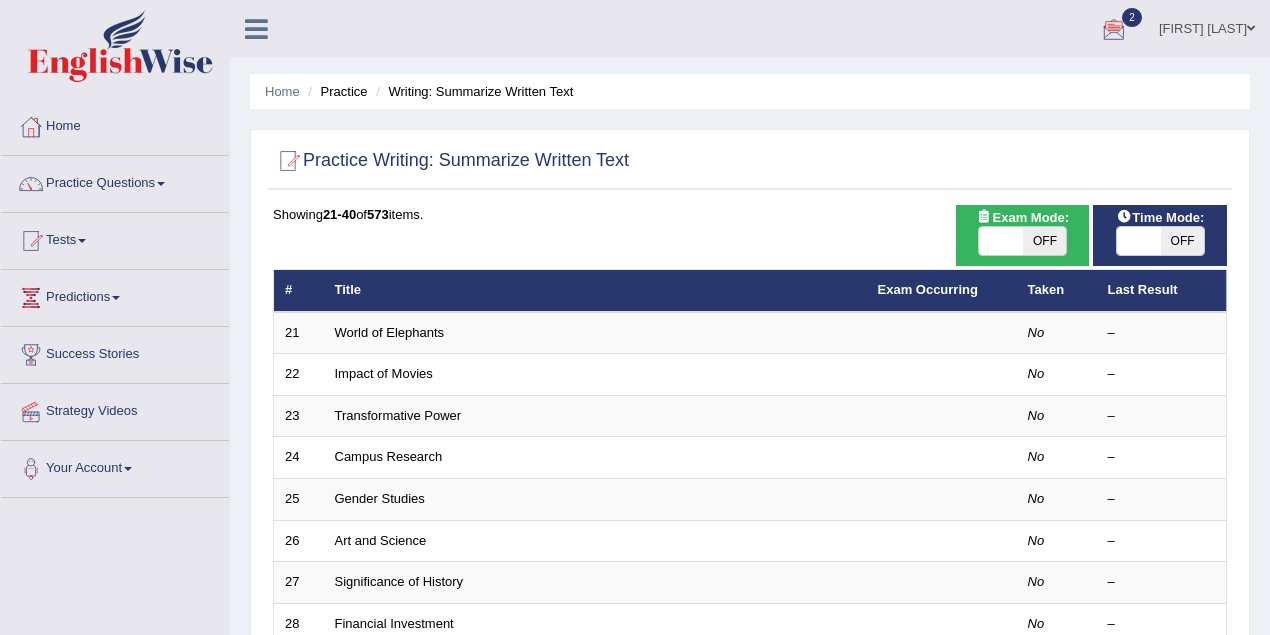 click at bounding box center [750, 161] 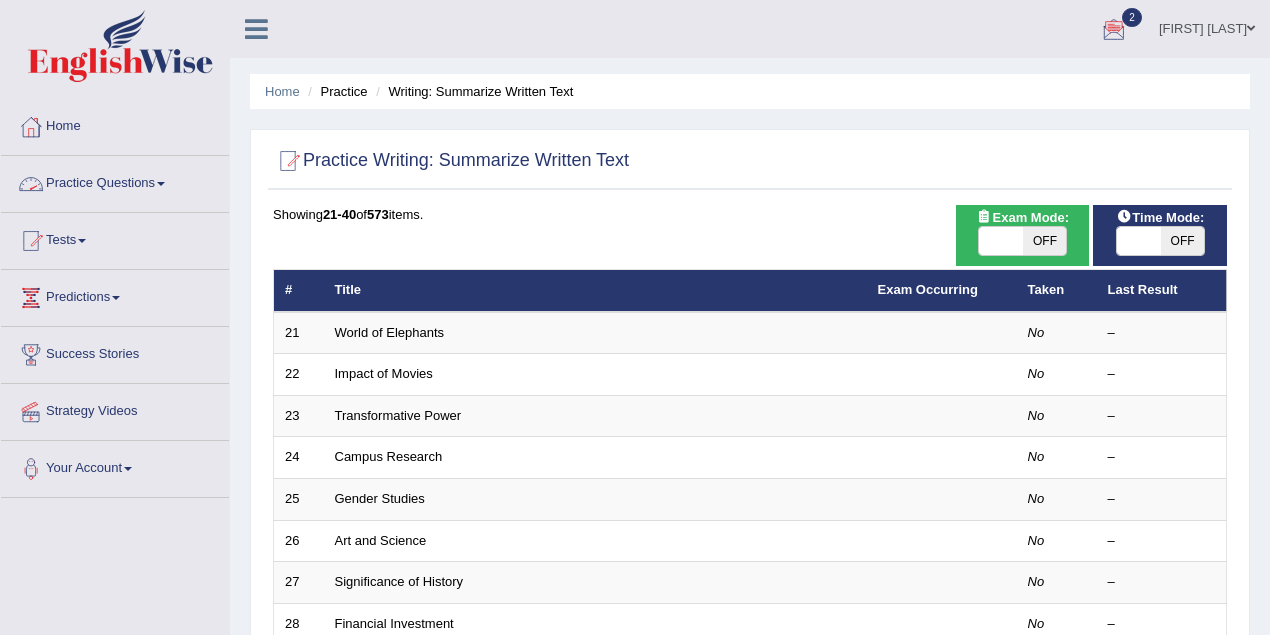 click on "Practice Questions" at bounding box center (115, 181) 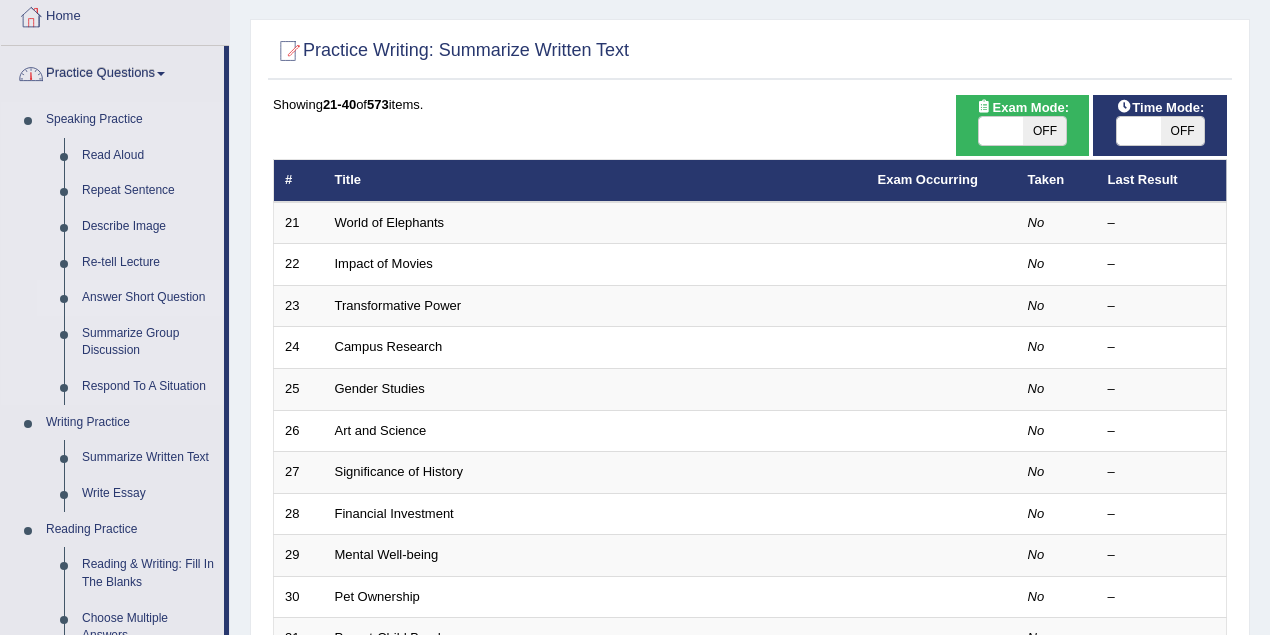 scroll, scrollTop: 178, scrollLeft: 0, axis: vertical 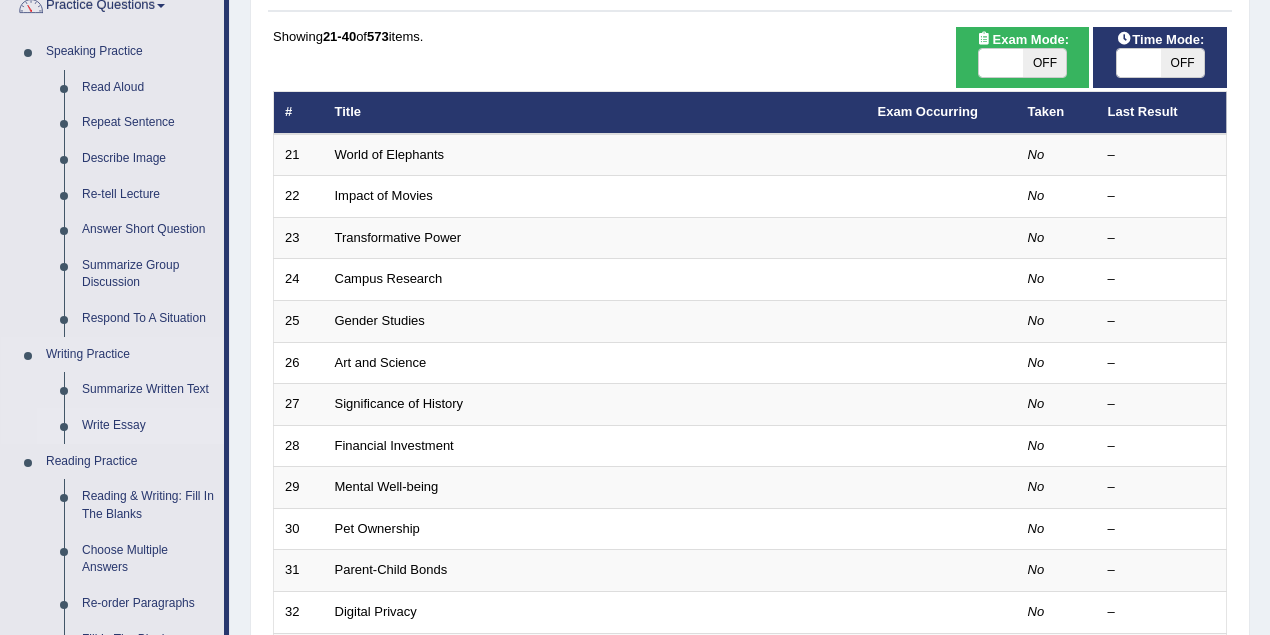 click on "Write Essay" at bounding box center (148, 426) 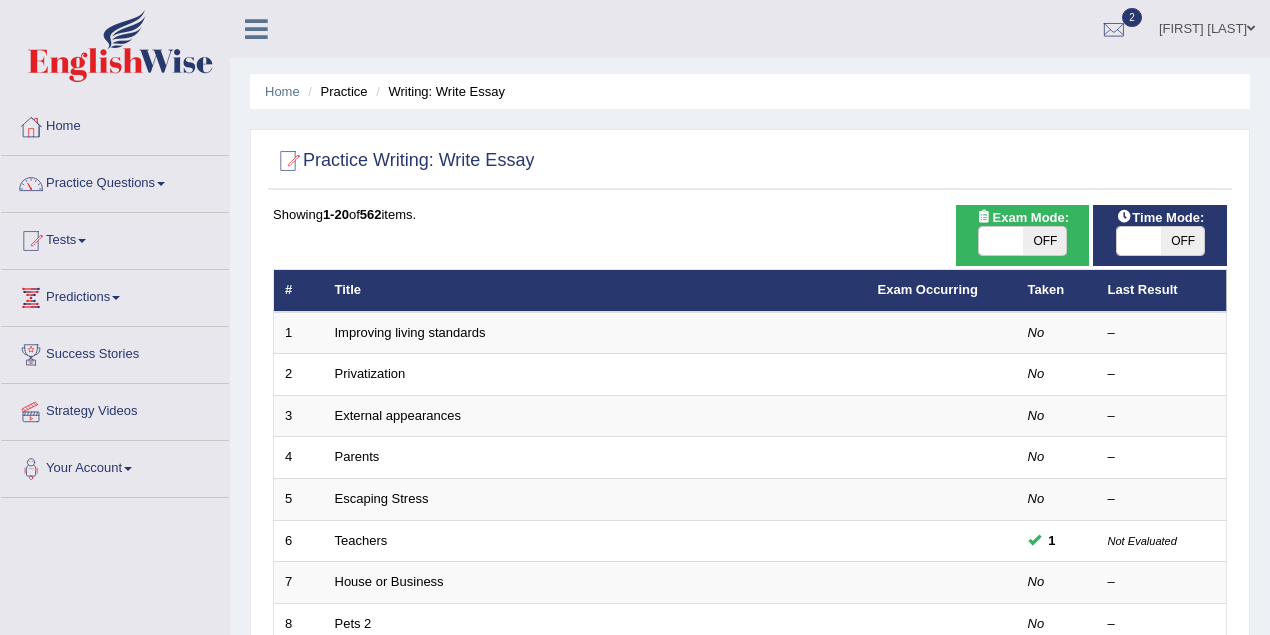 scroll, scrollTop: 266, scrollLeft: 0, axis: vertical 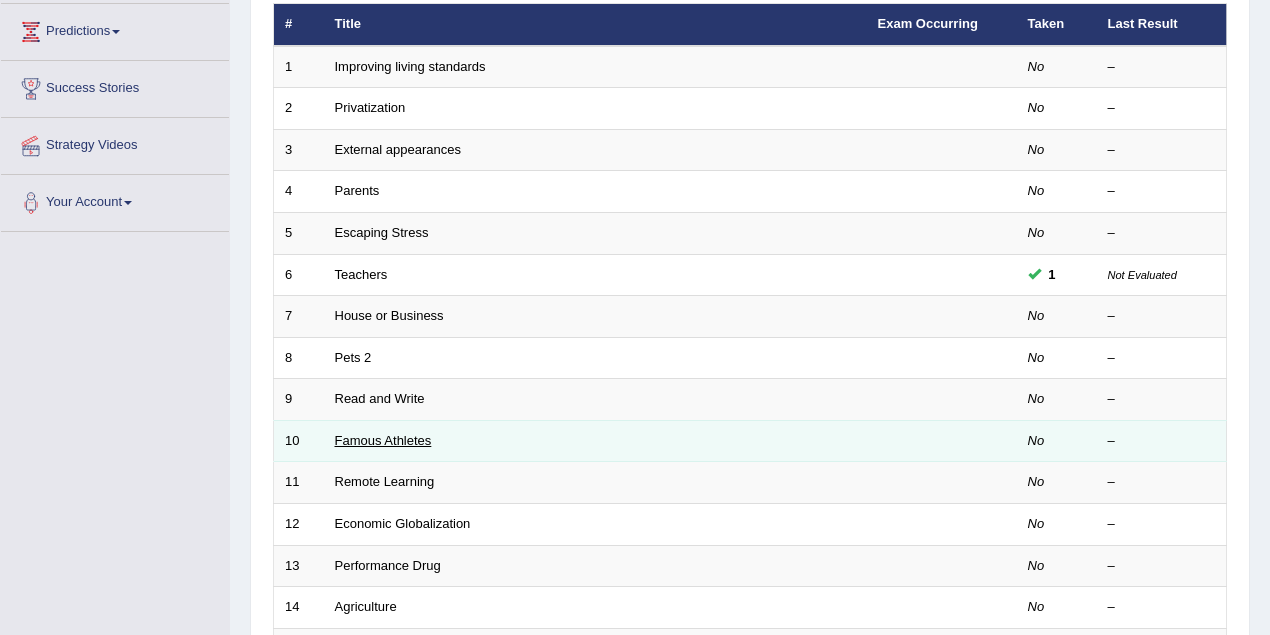 click on "Famous Athletes" at bounding box center [383, 440] 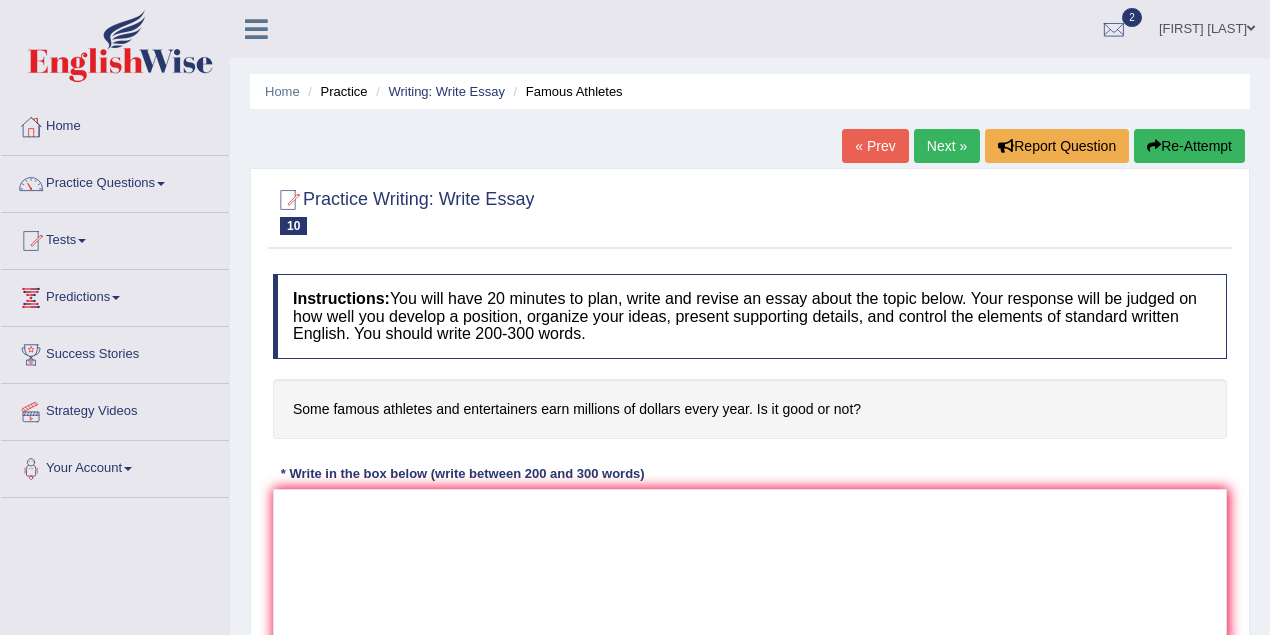 scroll, scrollTop: 0, scrollLeft: 0, axis: both 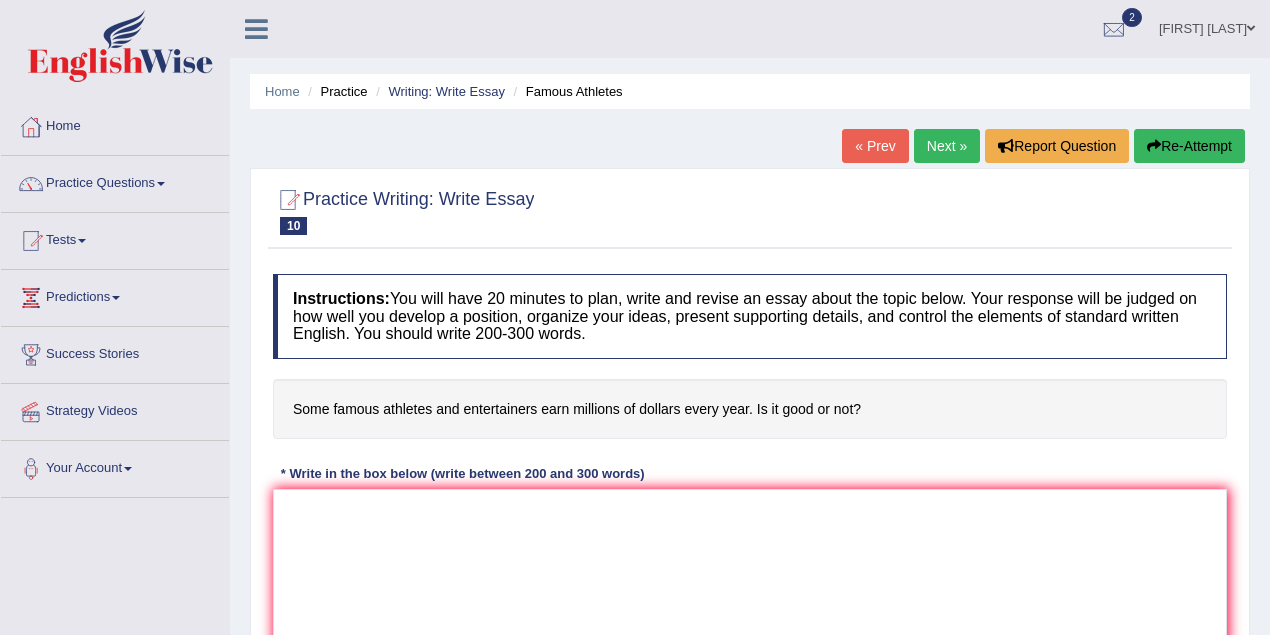 click on "Next »" at bounding box center (947, 146) 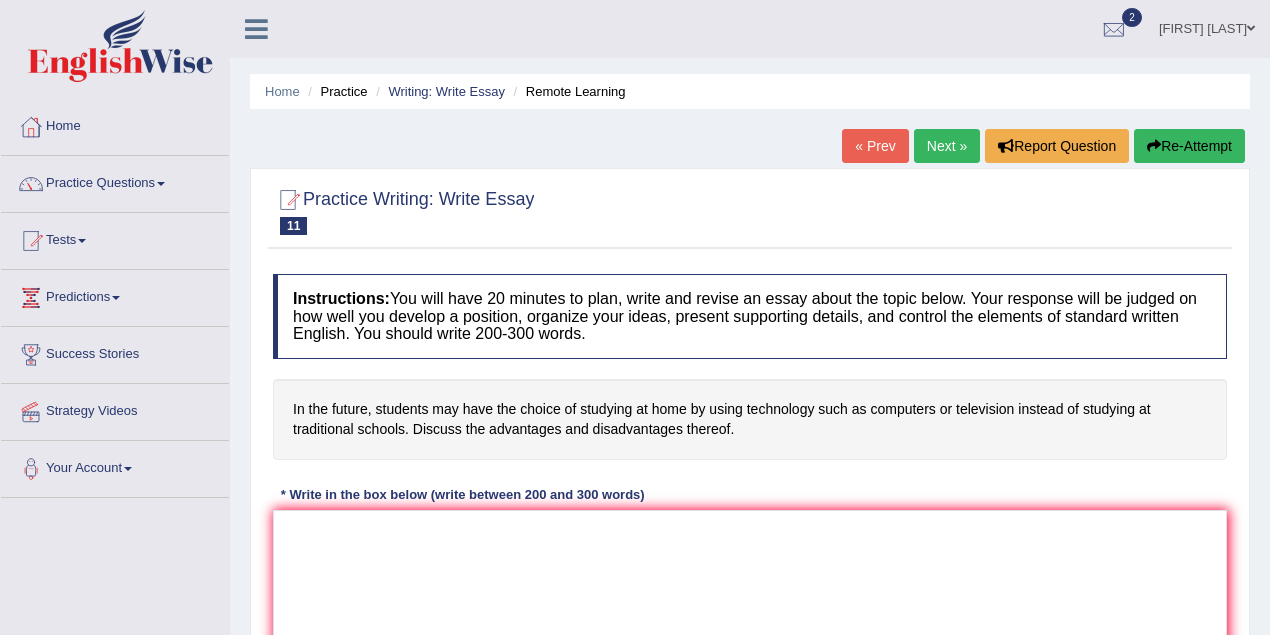 scroll, scrollTop: 0, scrollLeft: 0, axis: both 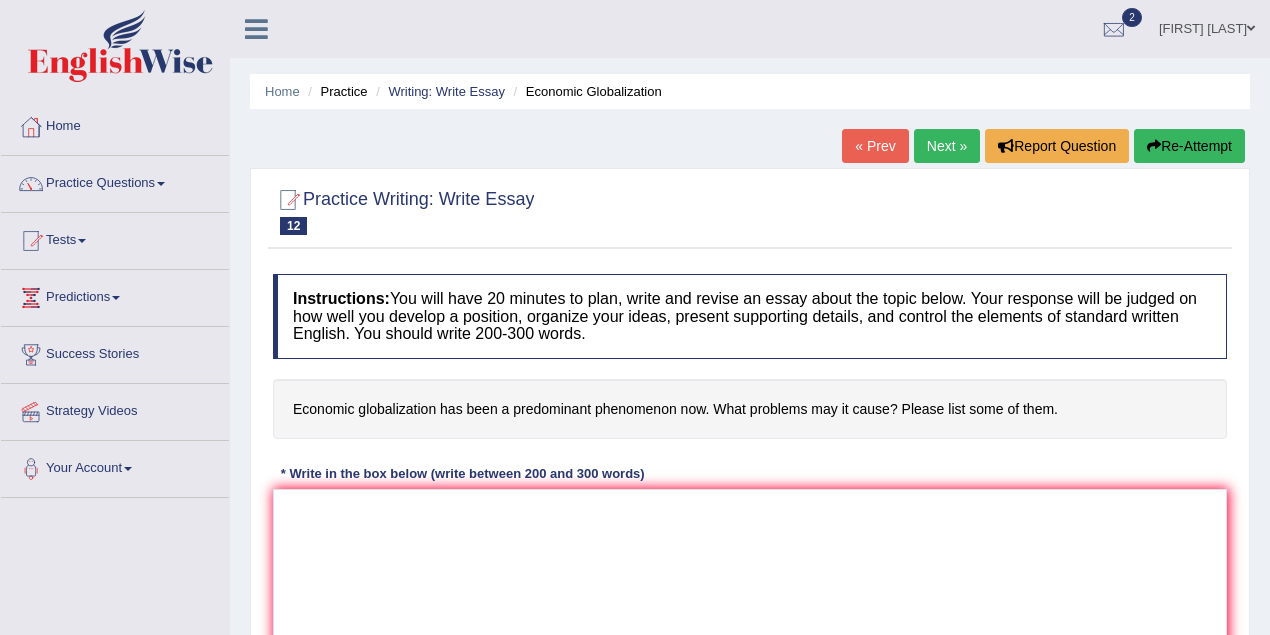 click on "« Prev" at bounding box center [875, 146] 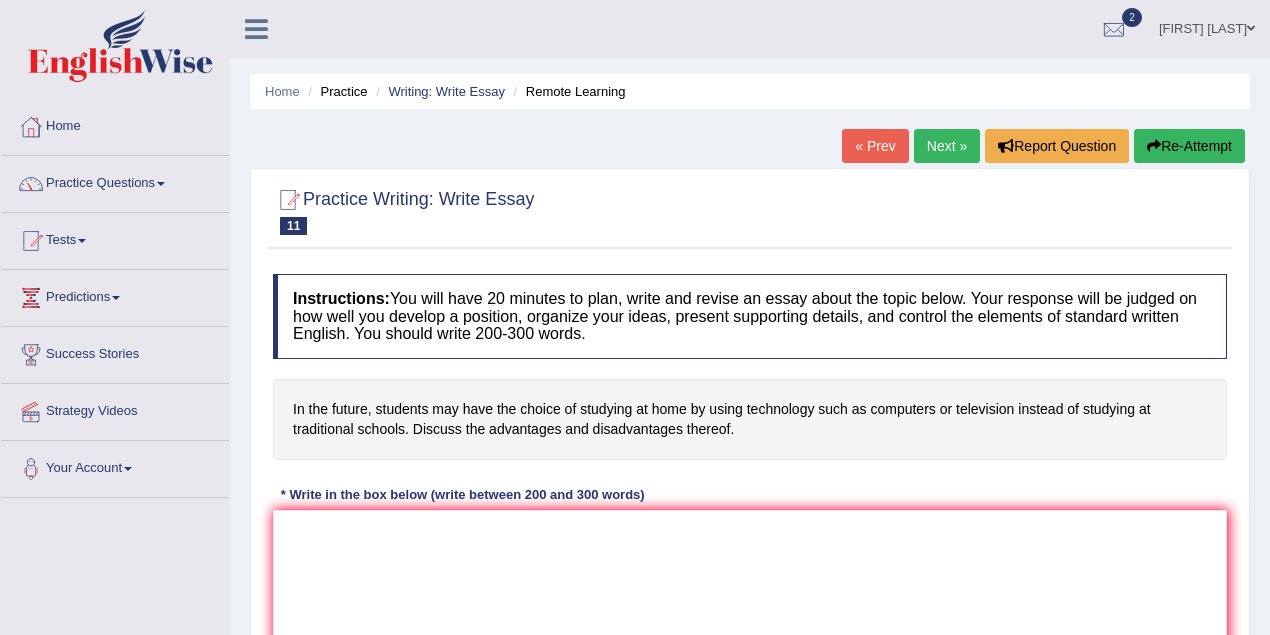 scroll, scrollTop: 1, scrollLeft: 0, axis: vertical 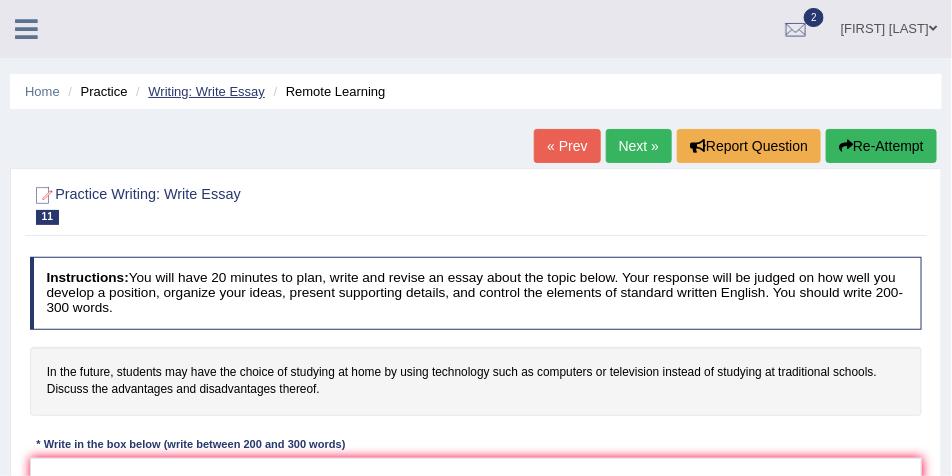 click on "Writing: Write Essay" at bounding box center (206, 91) 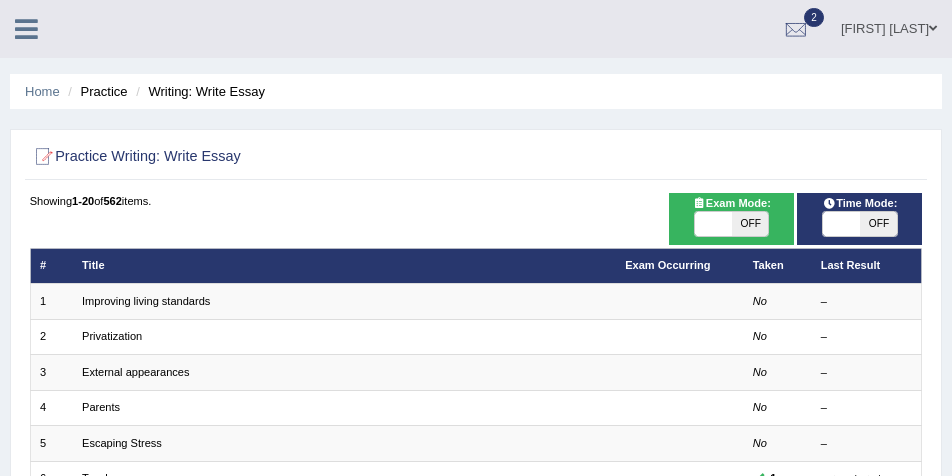 scroll, scrollTop: 192, scrollLeft: 0, axis: vertical 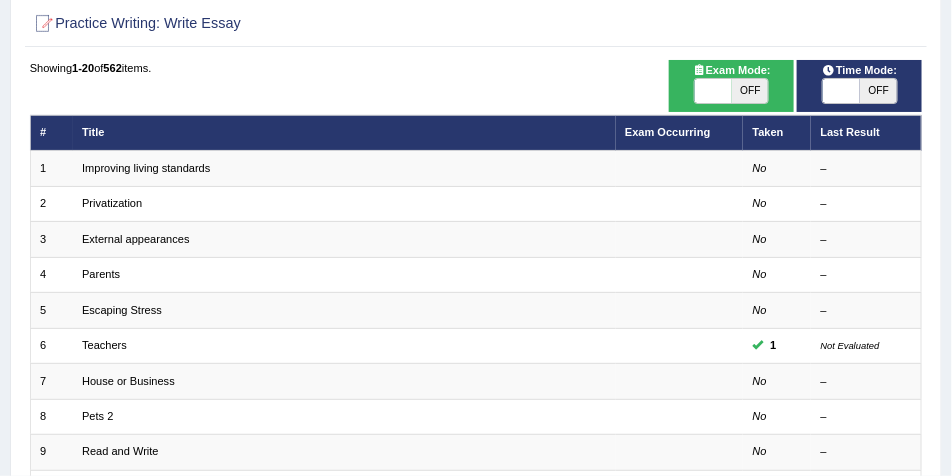 click on "OFF" at bounding box center (750, 91) 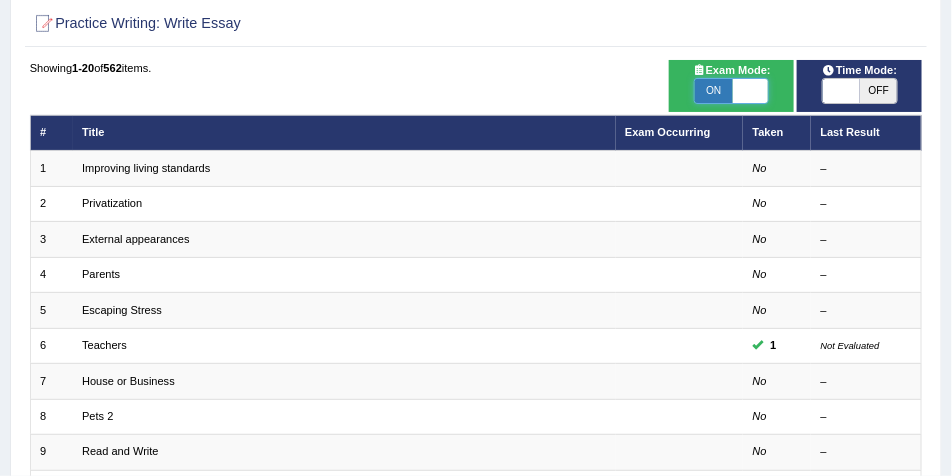 checkbox on "true" 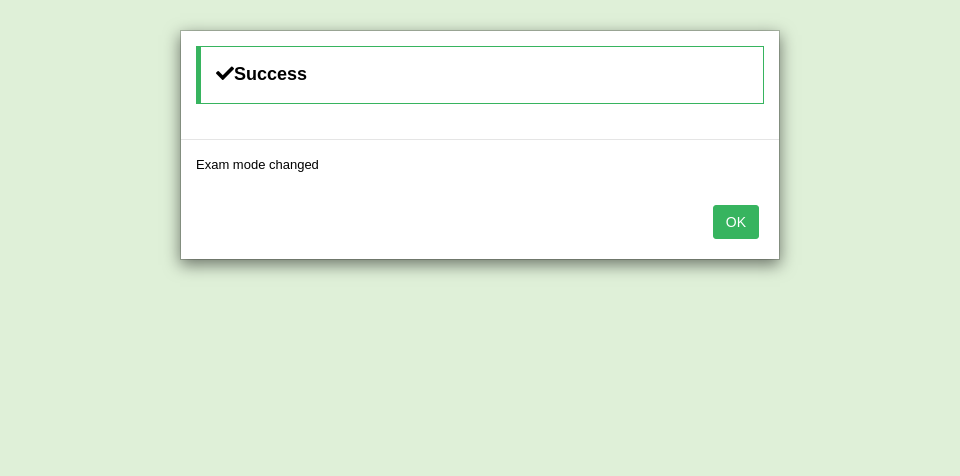 click on "OK" at bounding box center (736, 222) 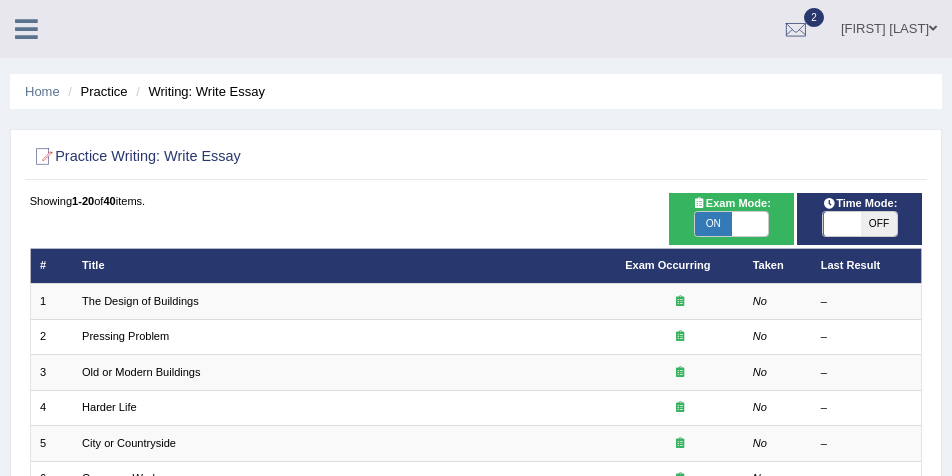 scroll, scrollTop: 533, scrollLeft: 0, axis: vertical 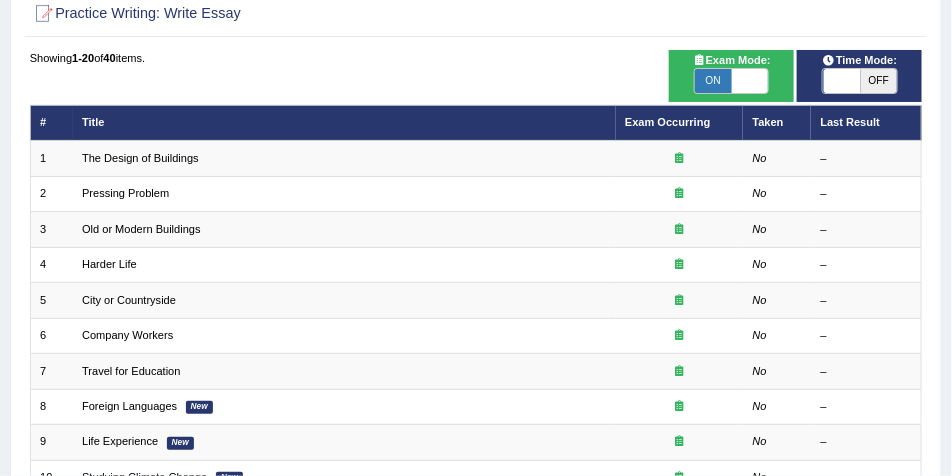 click on "ON" at bounding box center (713, 81) 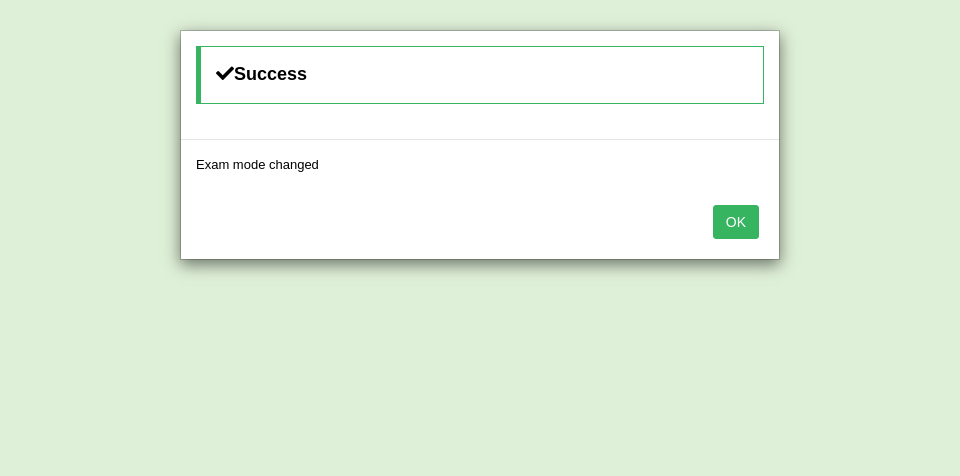 click on "OK" at bounding box center [736, 222] 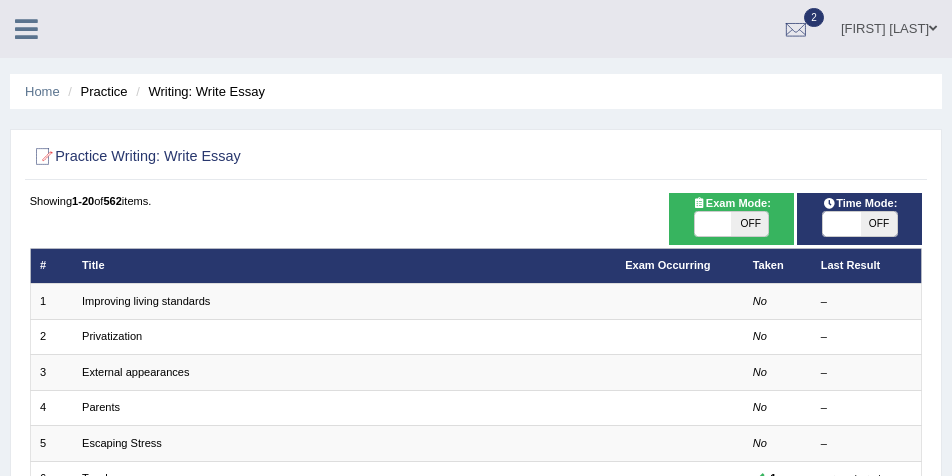 scroll, scrollTop: 143, scrollLeft: 0, axis: vertical 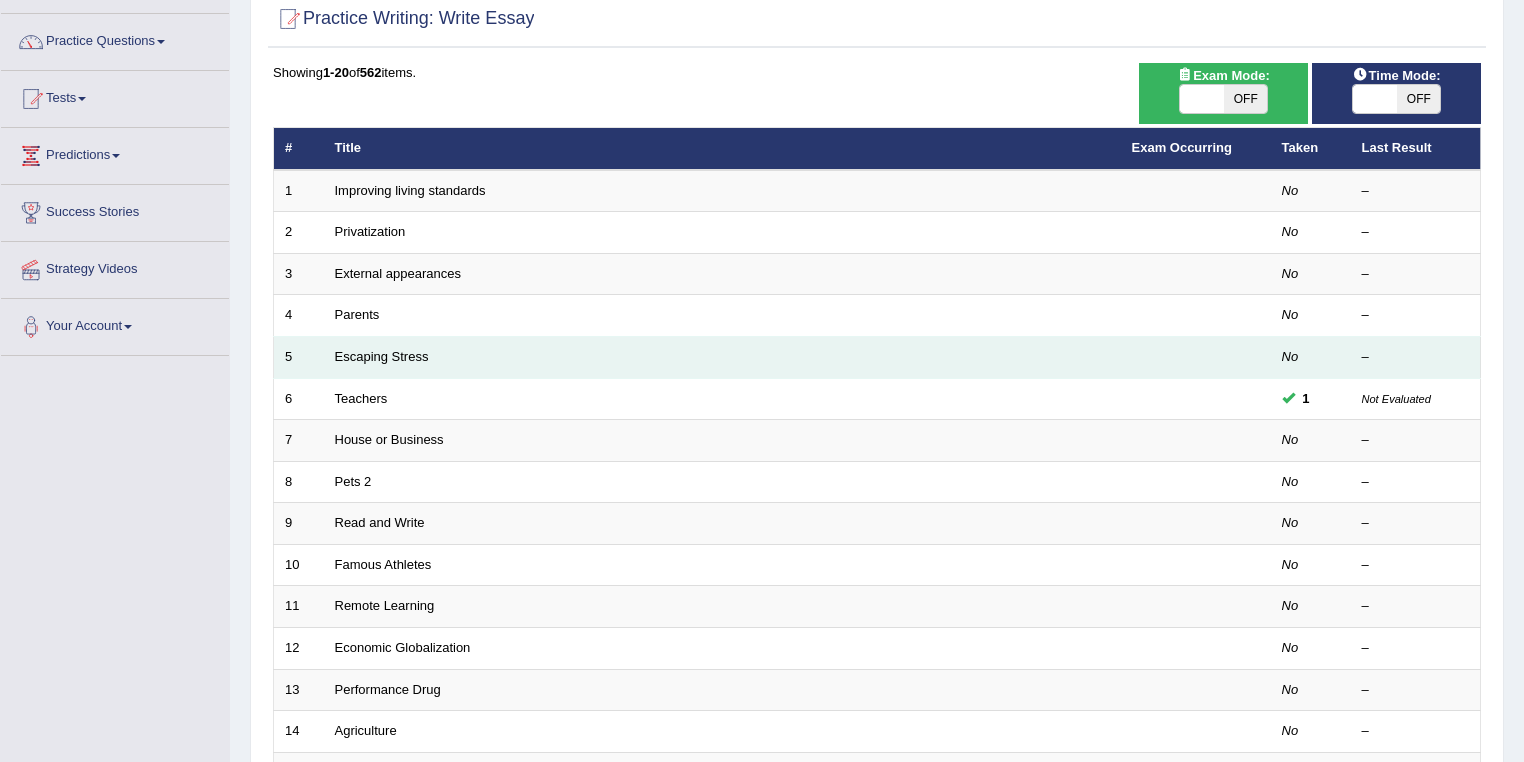 drag, startPoint x: 0, startPoint y: 0, endPoint x: 858, endPoint y: 344, distance: 924.39166 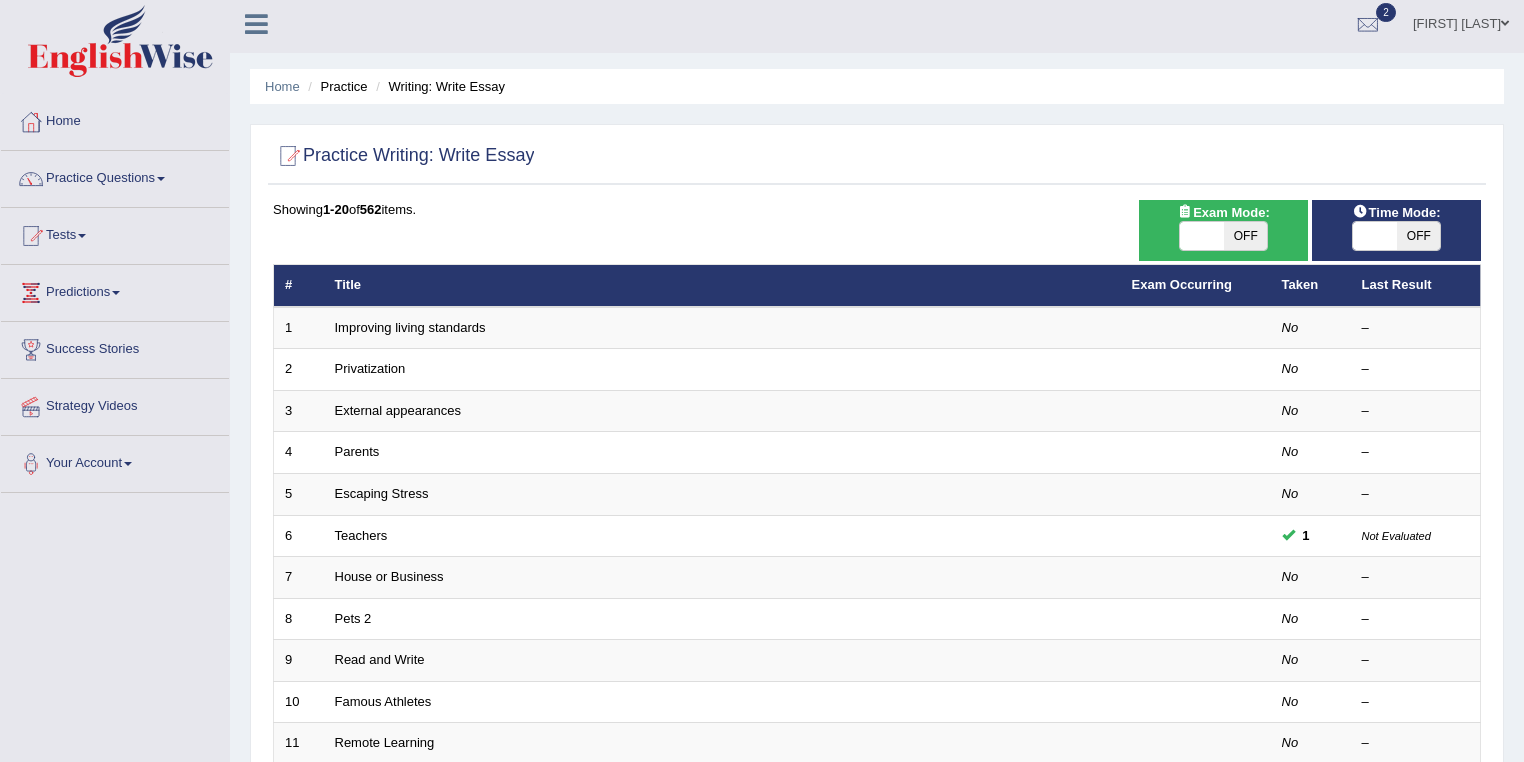 scroll, scrollTop: 0, scrollLeft: 0, axis: both 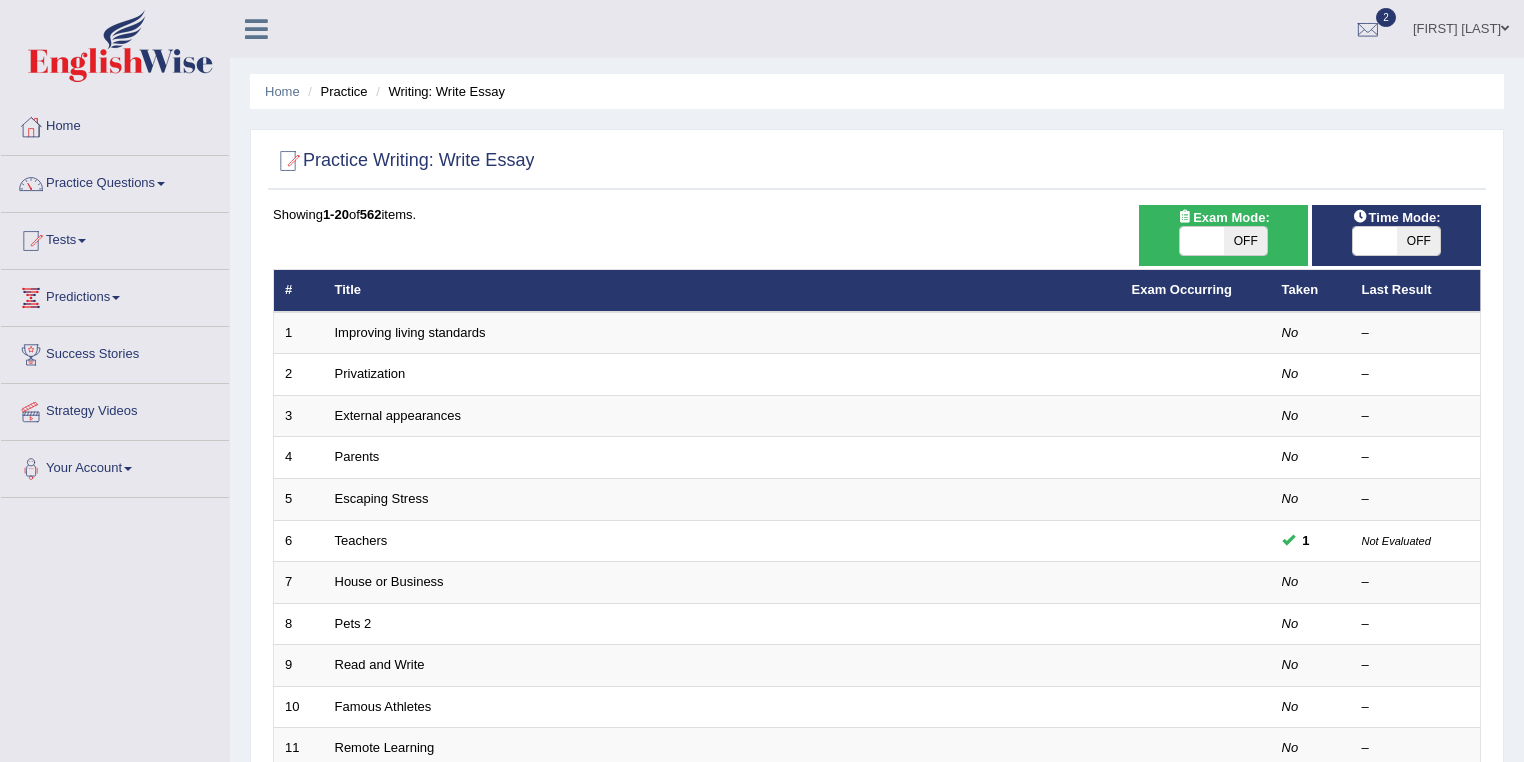 click on "[FIRST] [LAST]" at bounding box center [1461, 26] 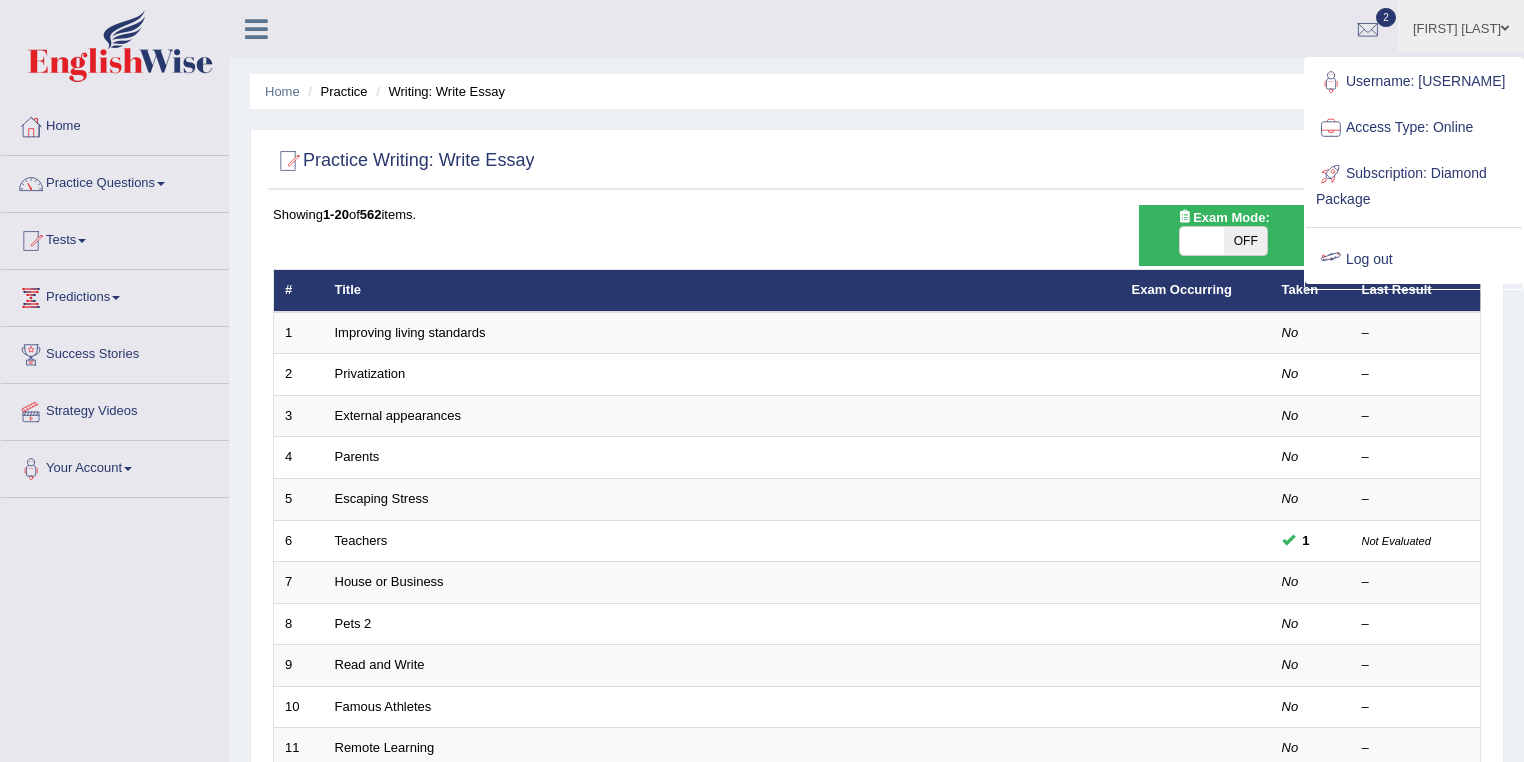 click on "Log out" at bounding box center (1414, 260) 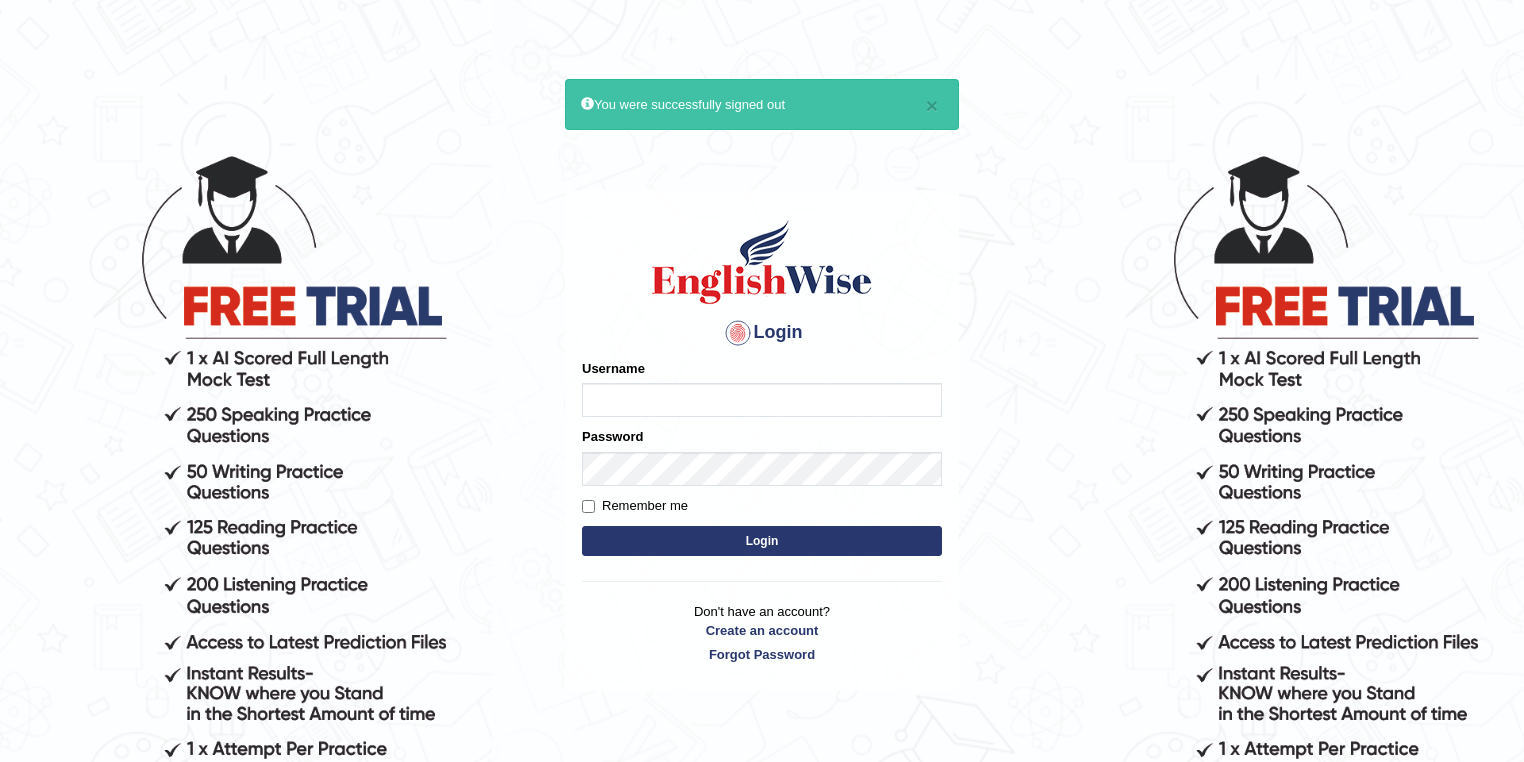 scroll, scrollTop: 0, scrollLeft: 0, axis: both 